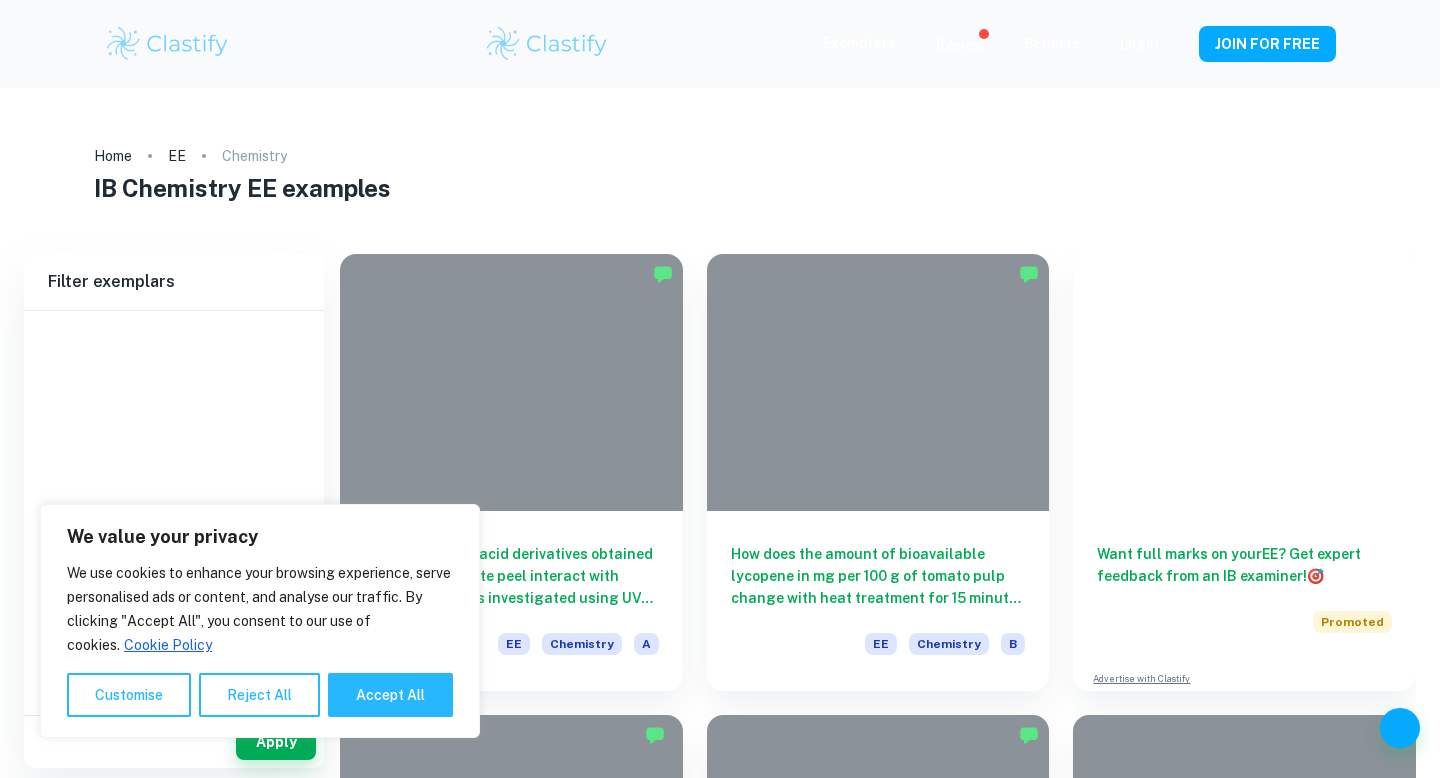 type on "Chemistry" 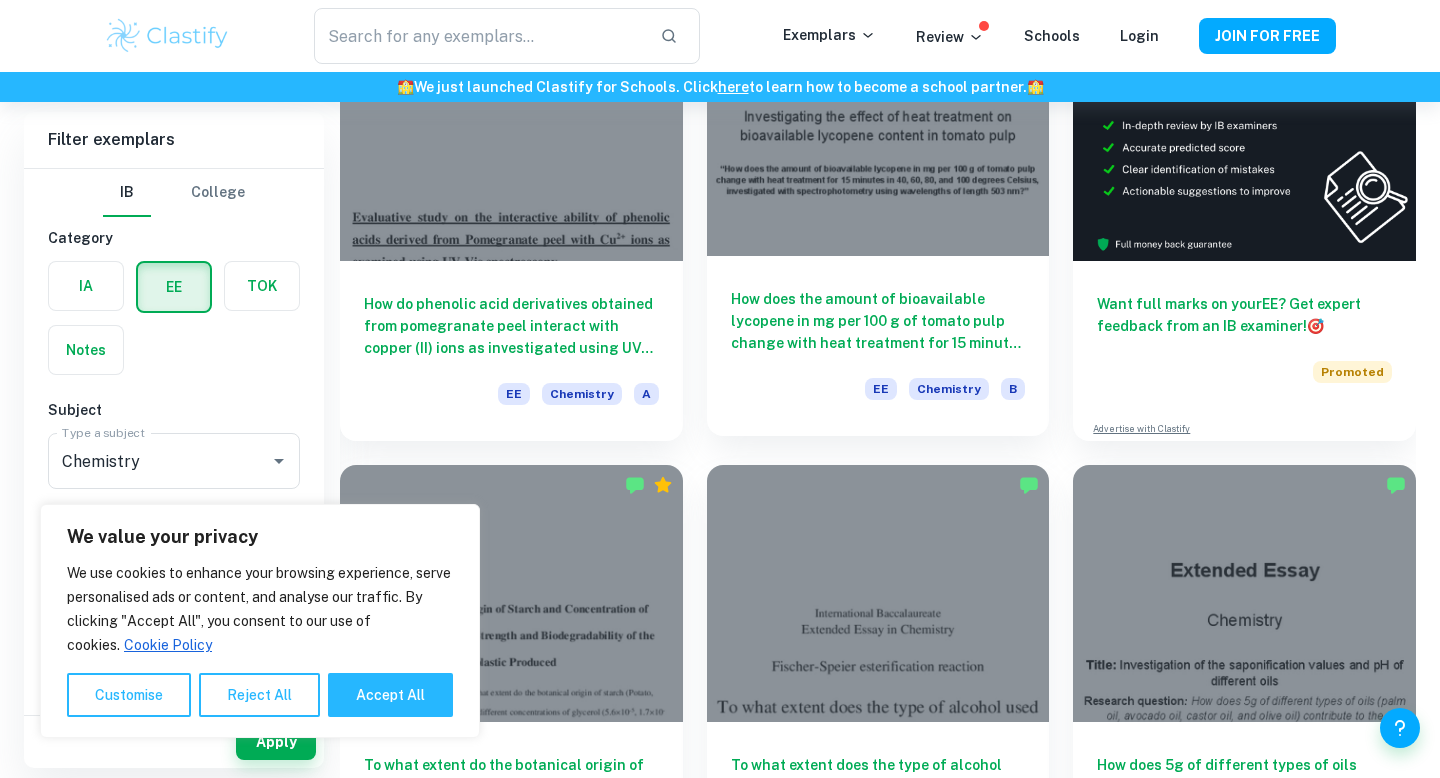 scroll, scrollTop: 265, scrollLeft: 0, axis: vertical 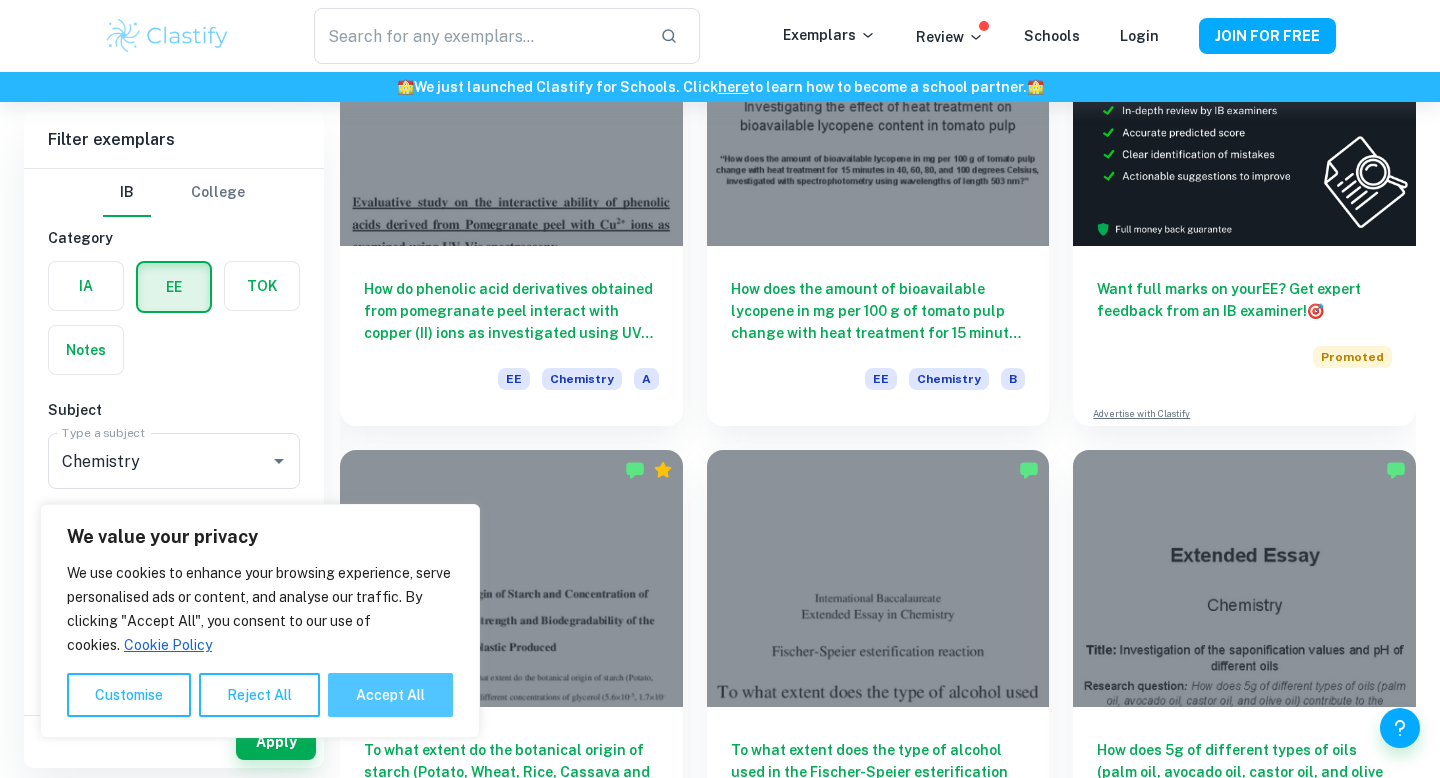 click on "Accept All" at bounding box center (390, 695) 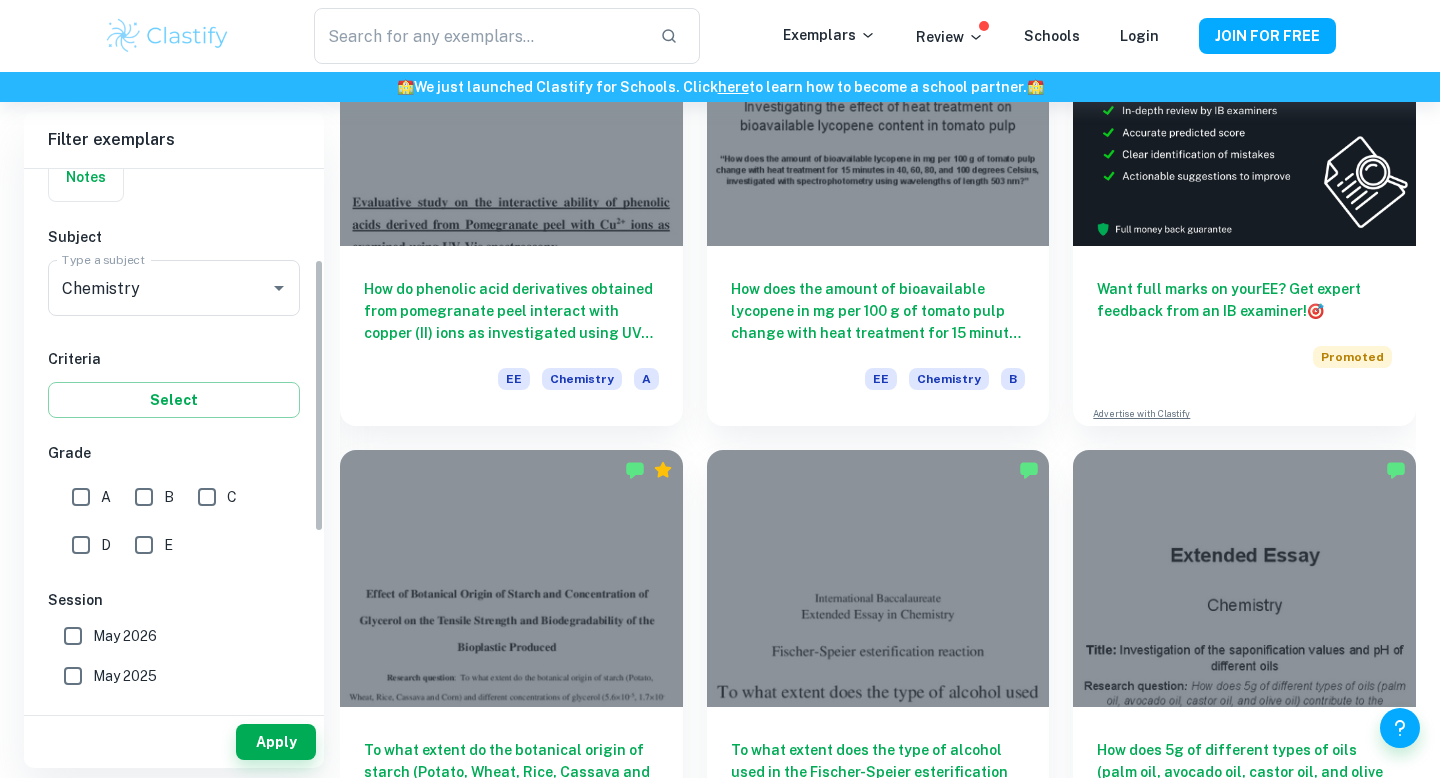 scroll, scrollTop: 178, scrollLeft: 0, axis: vertical 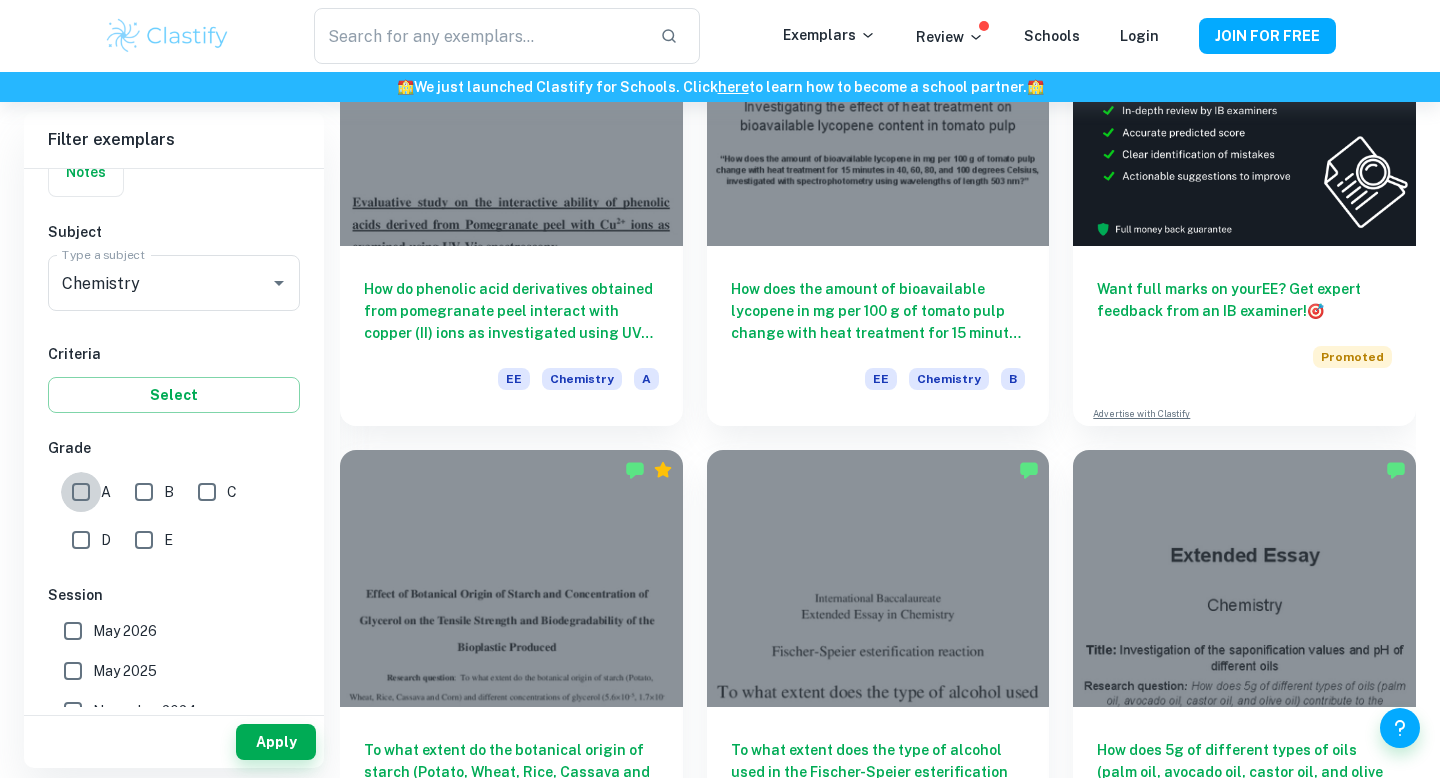 click on "A" at bounding box center (81, 492) 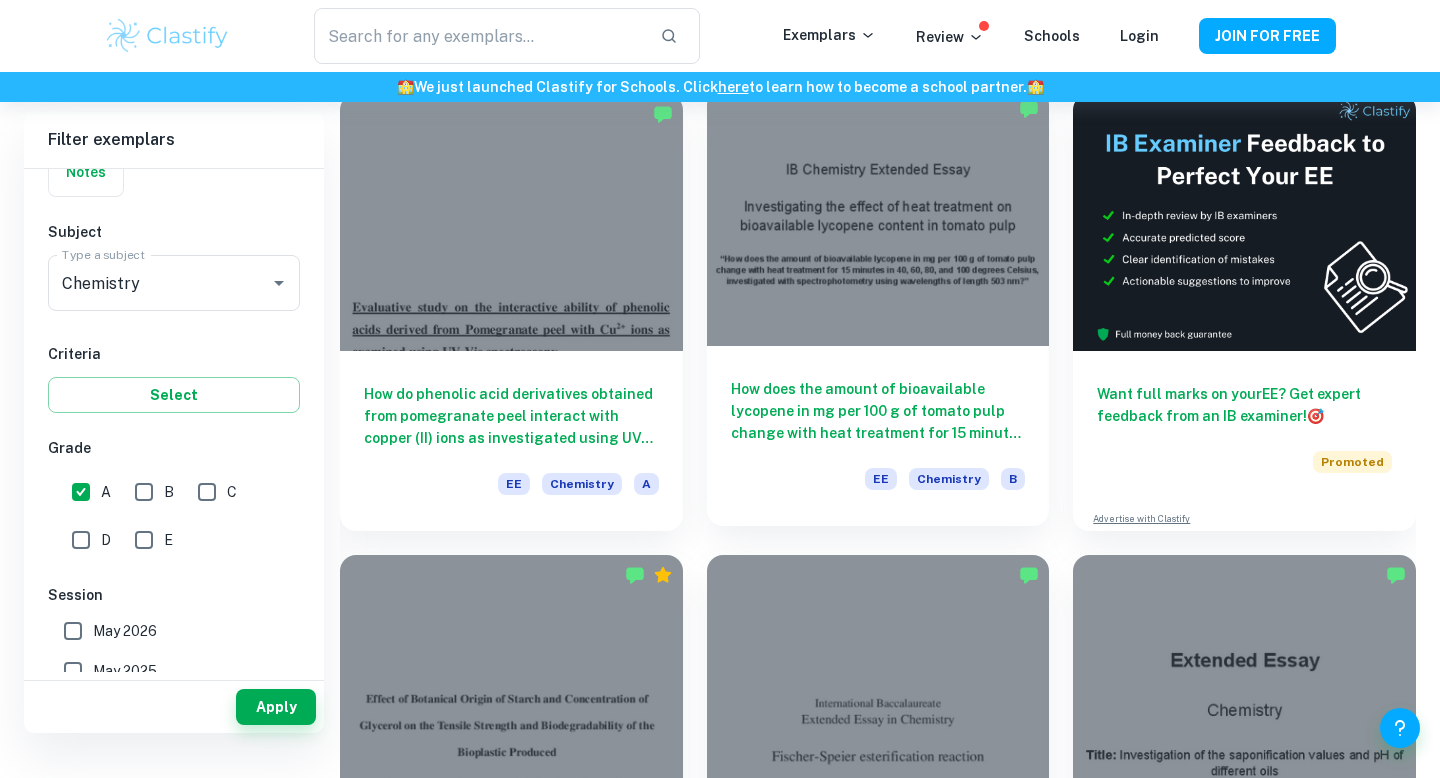 scroll, scrollTop: 107, scrollLeft: 0, axis: vertical 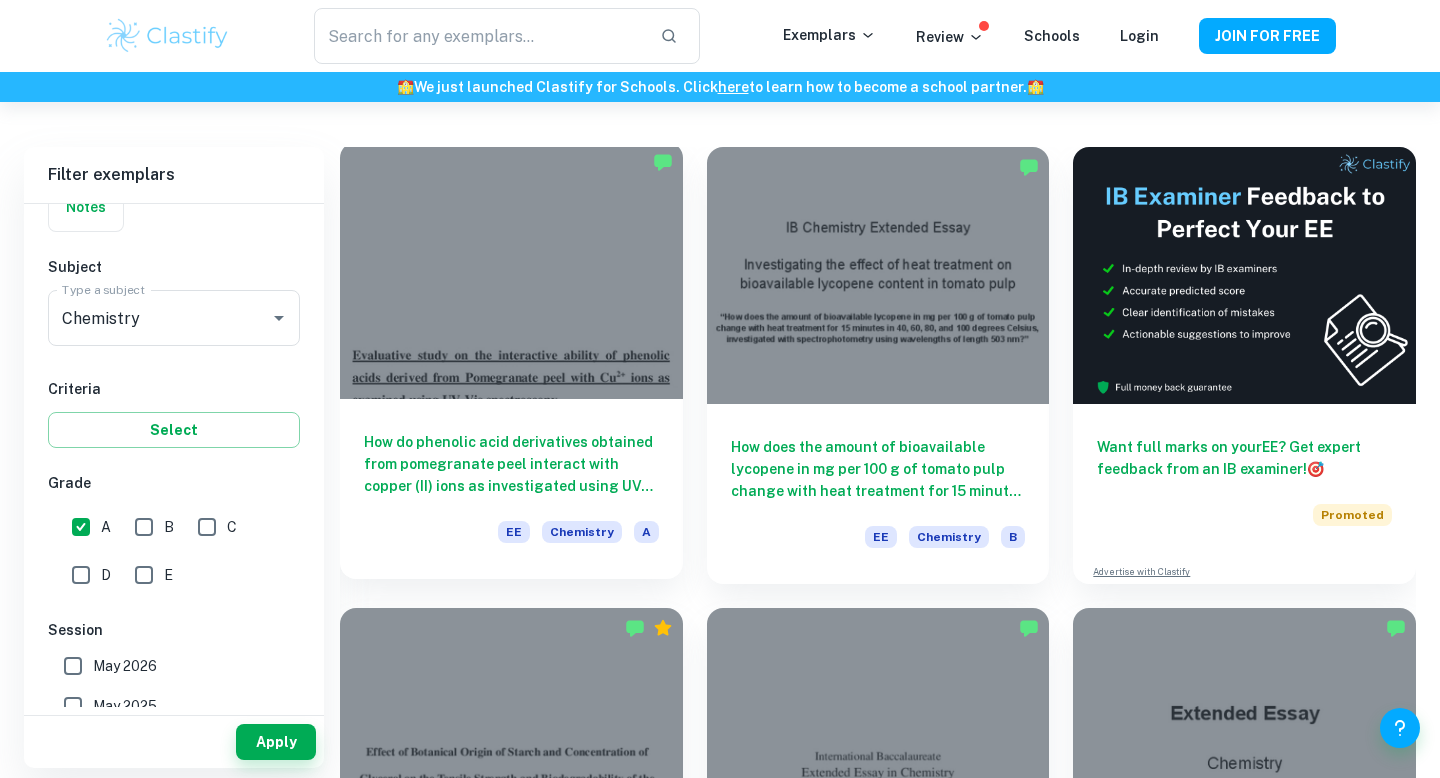 click at bounding box center [511, 270] 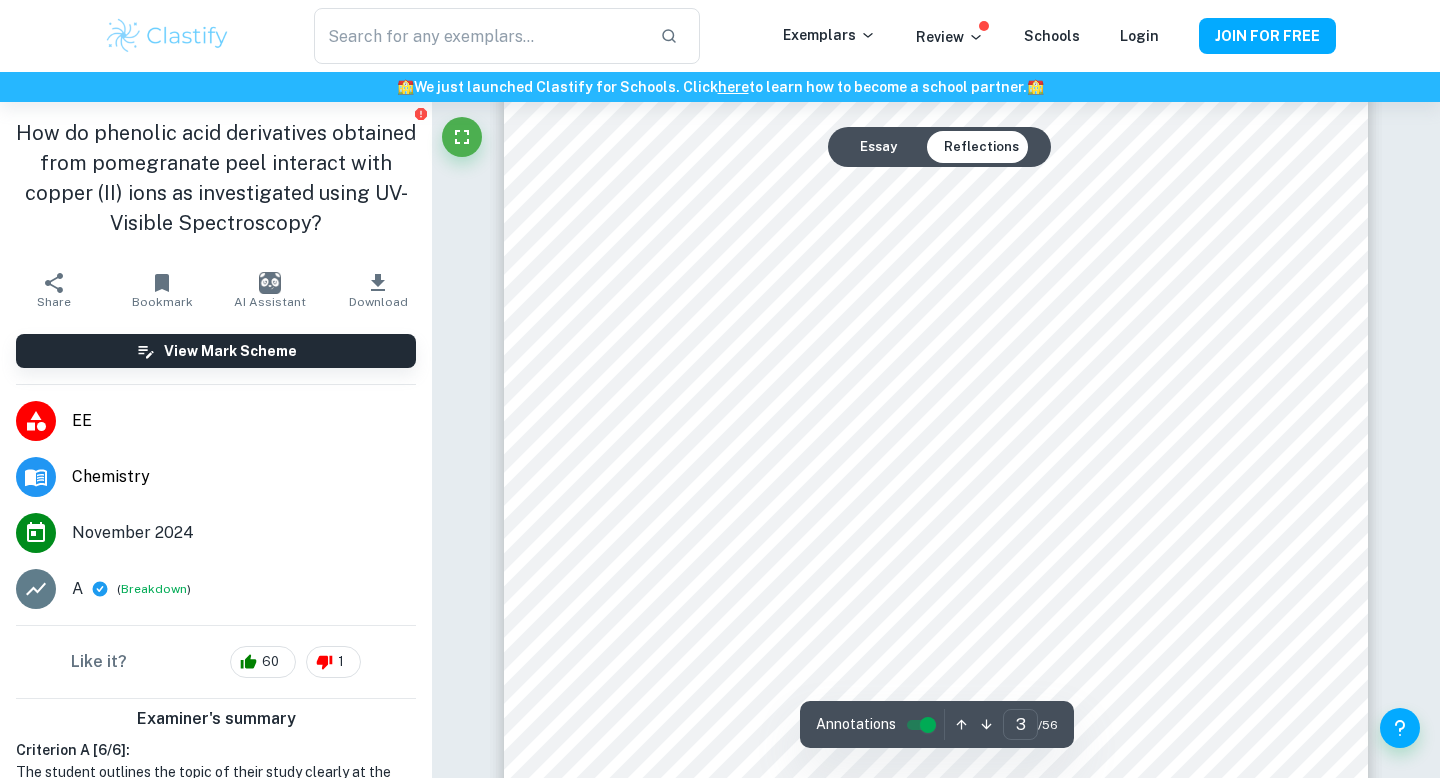 scroll, scrollTop: 3226, scrollLeft: 0, axis: vertical 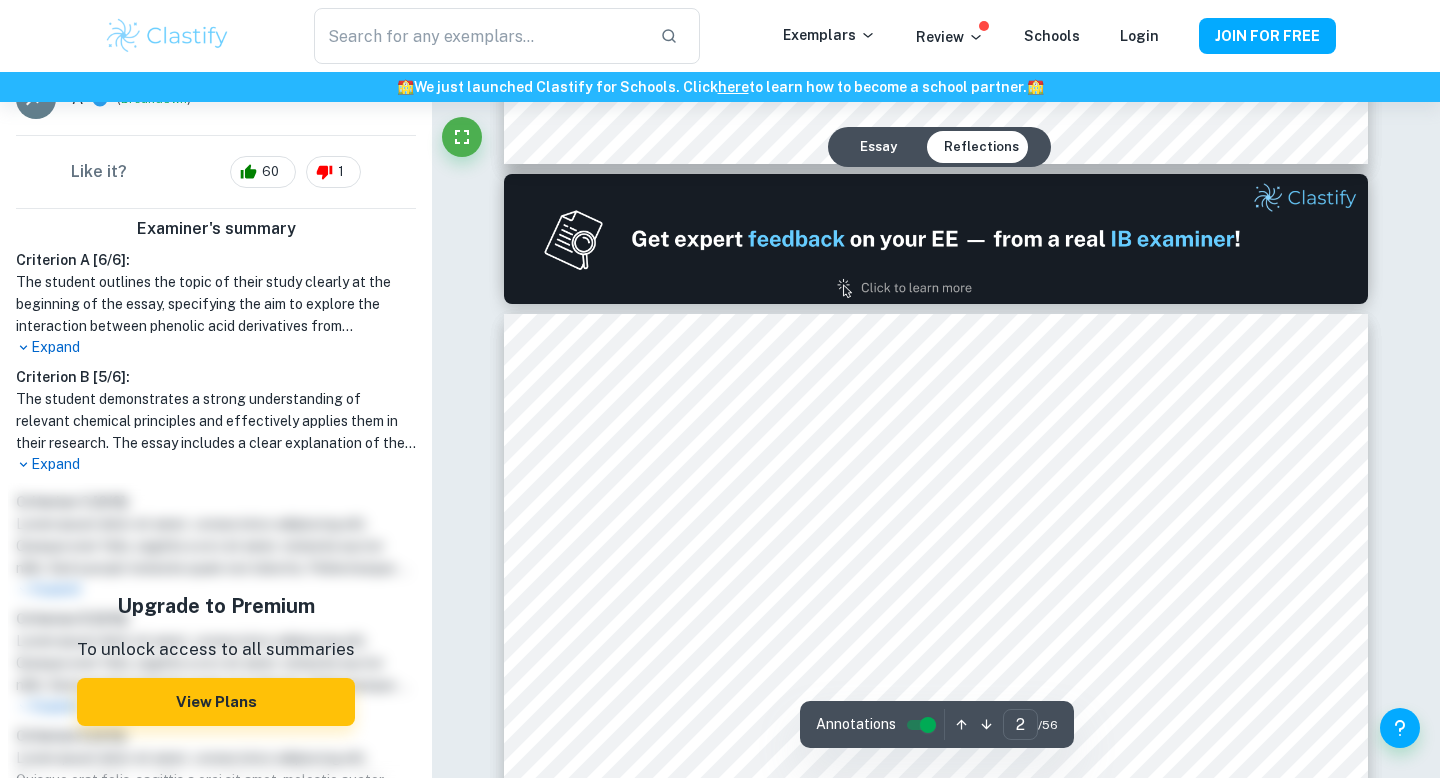 type on "1" 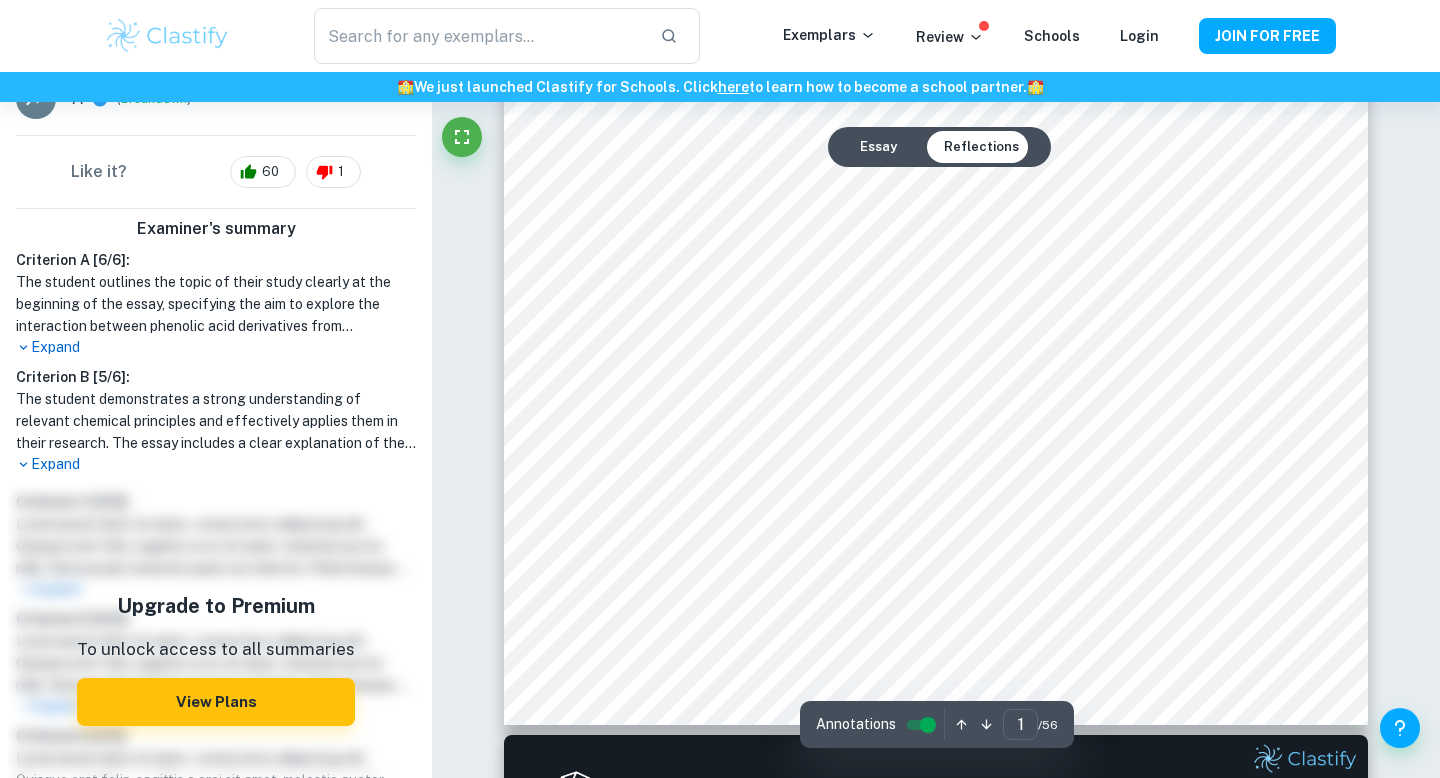 scroll, scrollTop: 0, scrollLeft: 0, axis: both 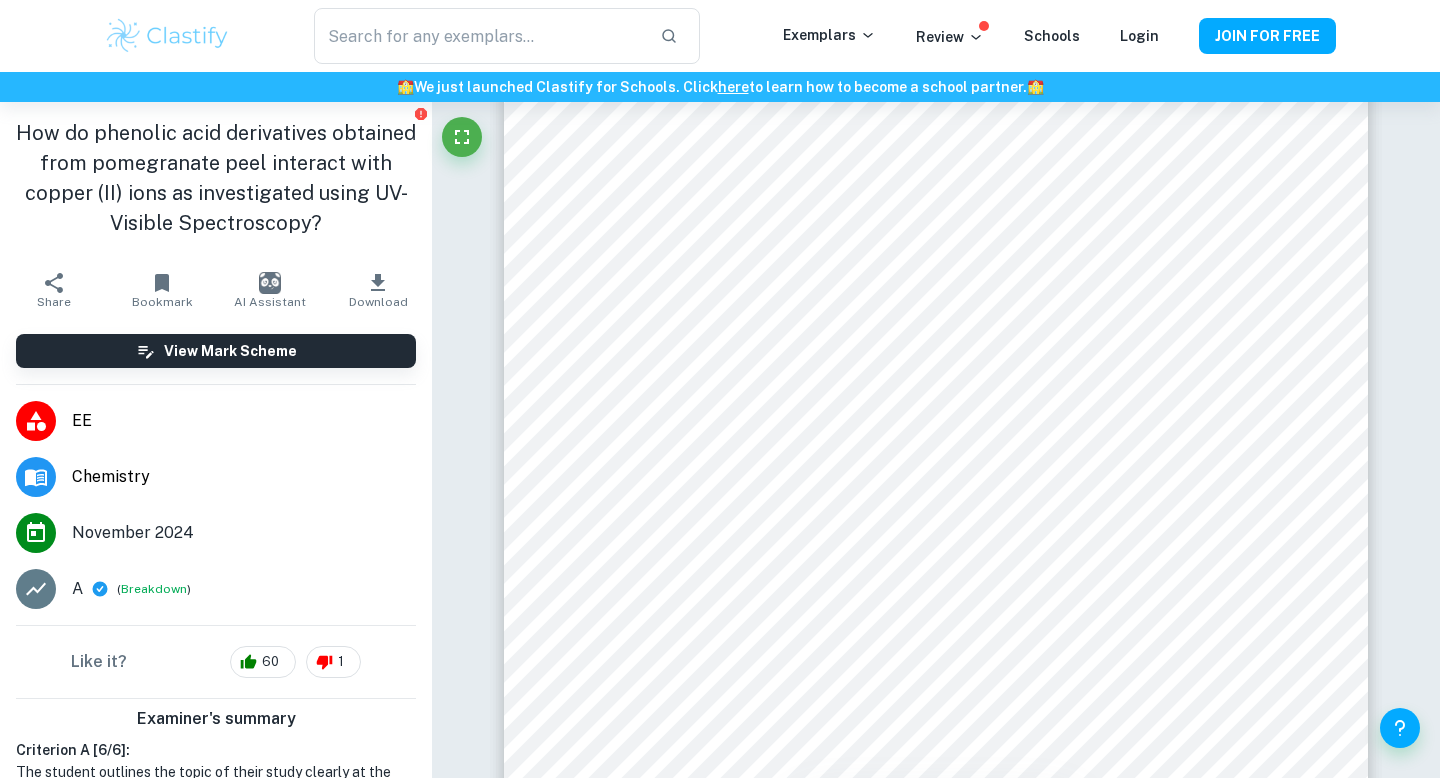 click at bounding box center [167, 36] 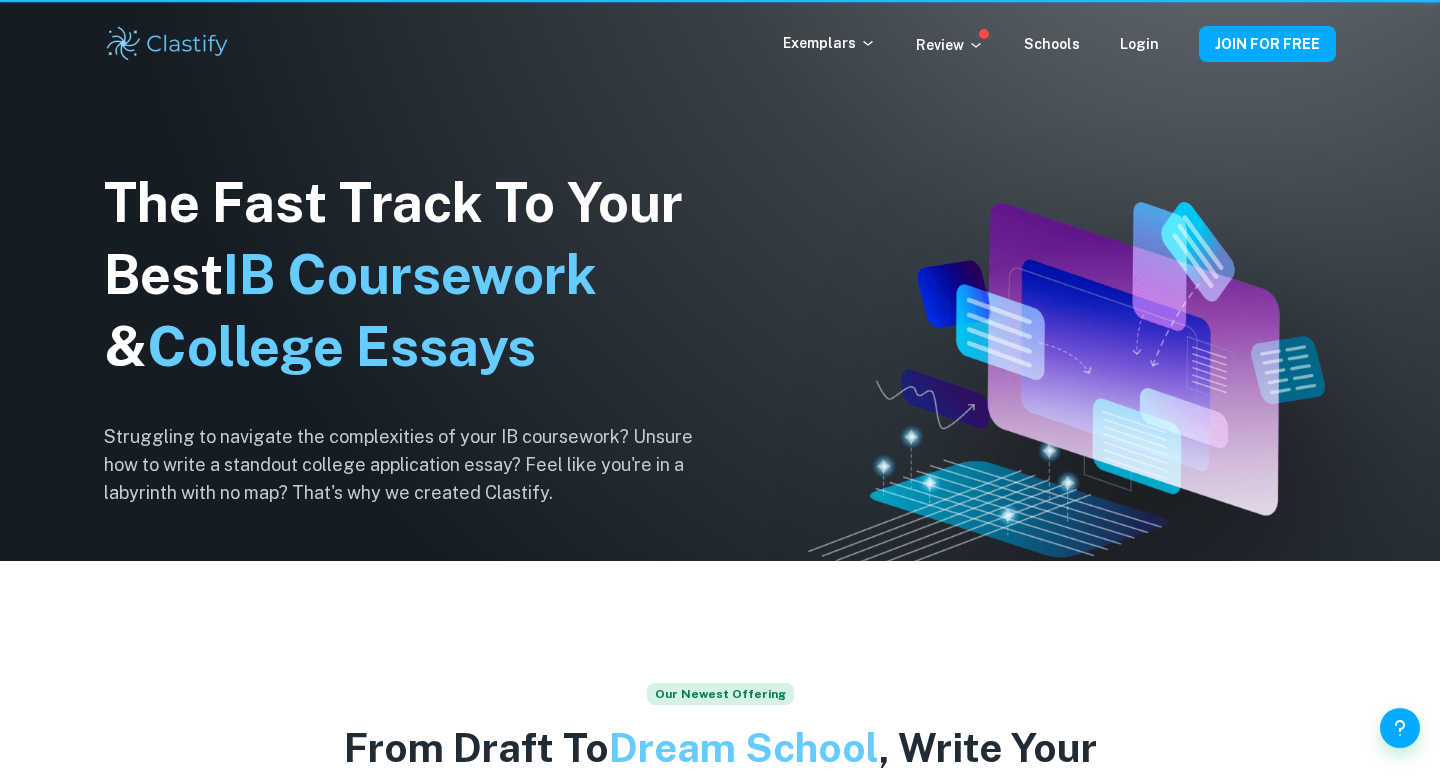 scroll, scrollTop: 0, scrollLeft: 0, axis: both 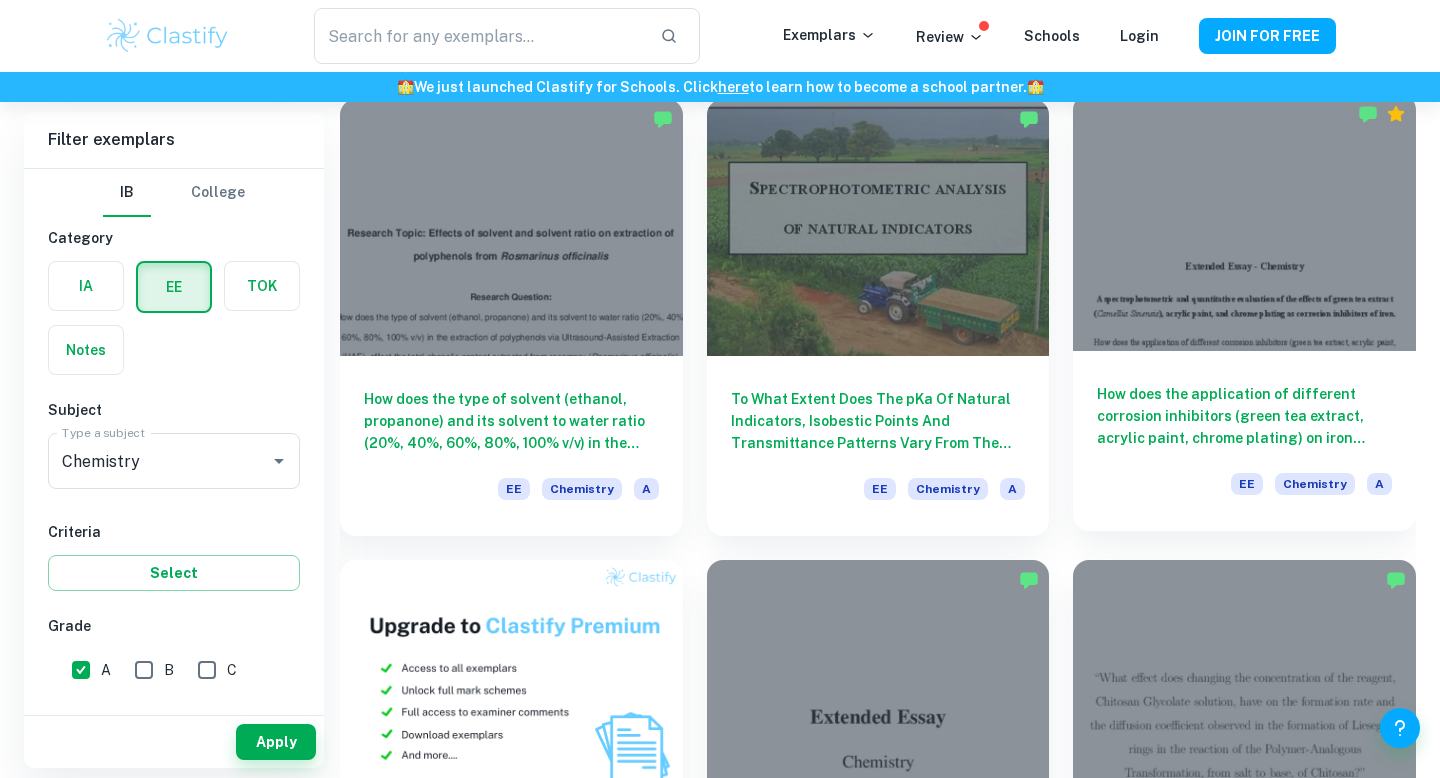 click on "How does the application of different corrosion inhibitors (green tea extract, acrylic paint, chrome plating) on iron affect the amount of rust produced and the rate of corrosion of an iron nail in a 3.5% NaCl solution as measured through spectrophotometric and mass-loss methods? EE Chemistry A" at bounding box center (1244, 441) 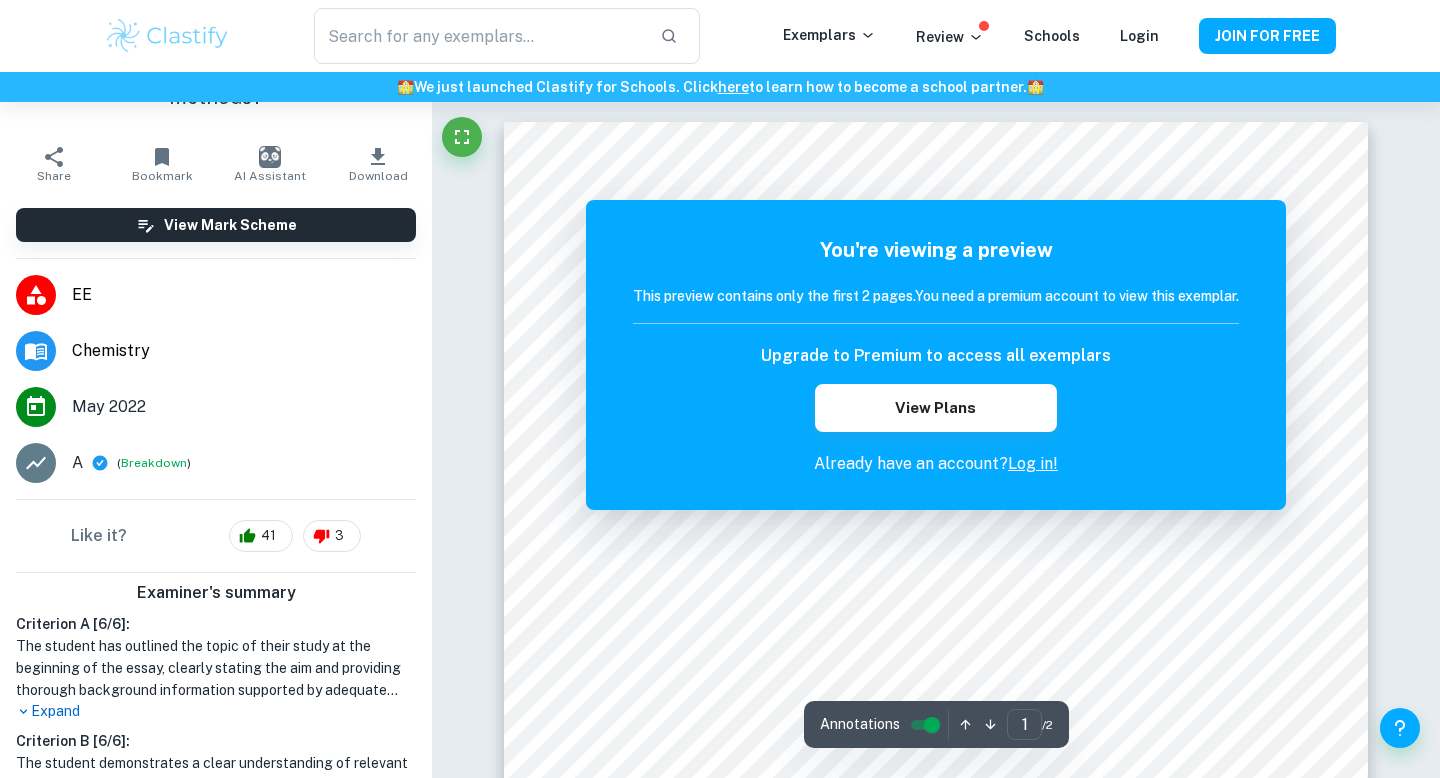 scroll, scrollTop: 266, scrollLeft: 0, axis: vertical 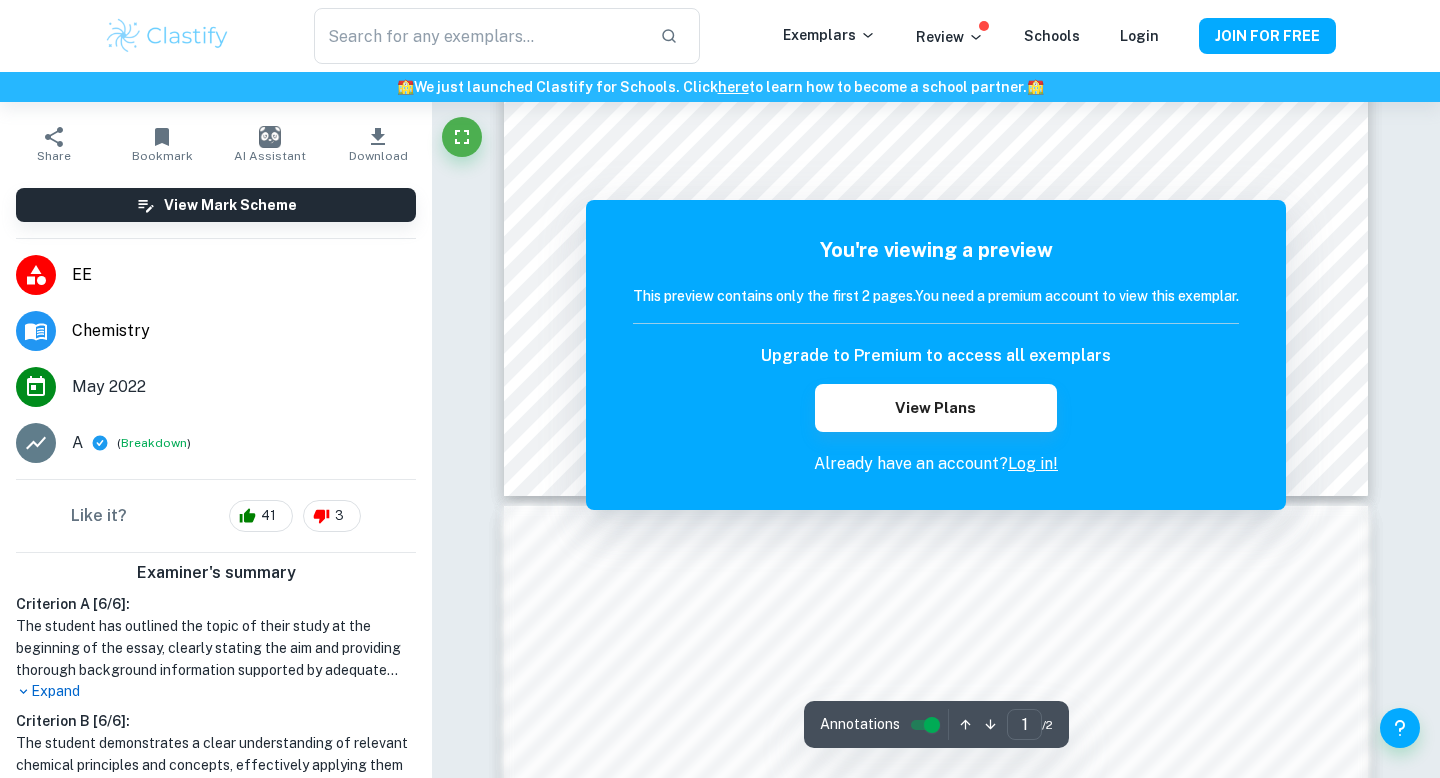 click on "Log in!" at bounding box center (1033, 463) 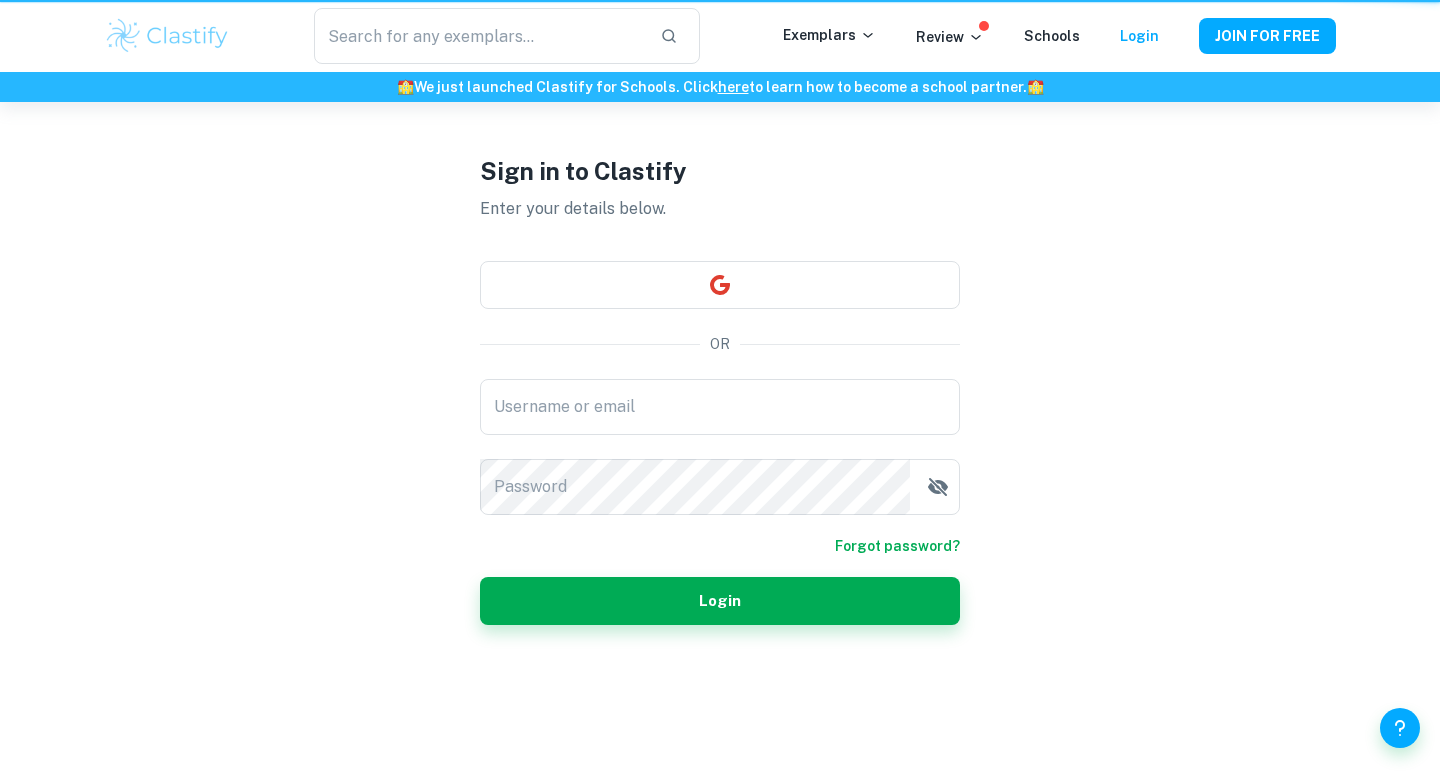 scroll, scrollTop: 0, scrollLeft: 0, axis: both 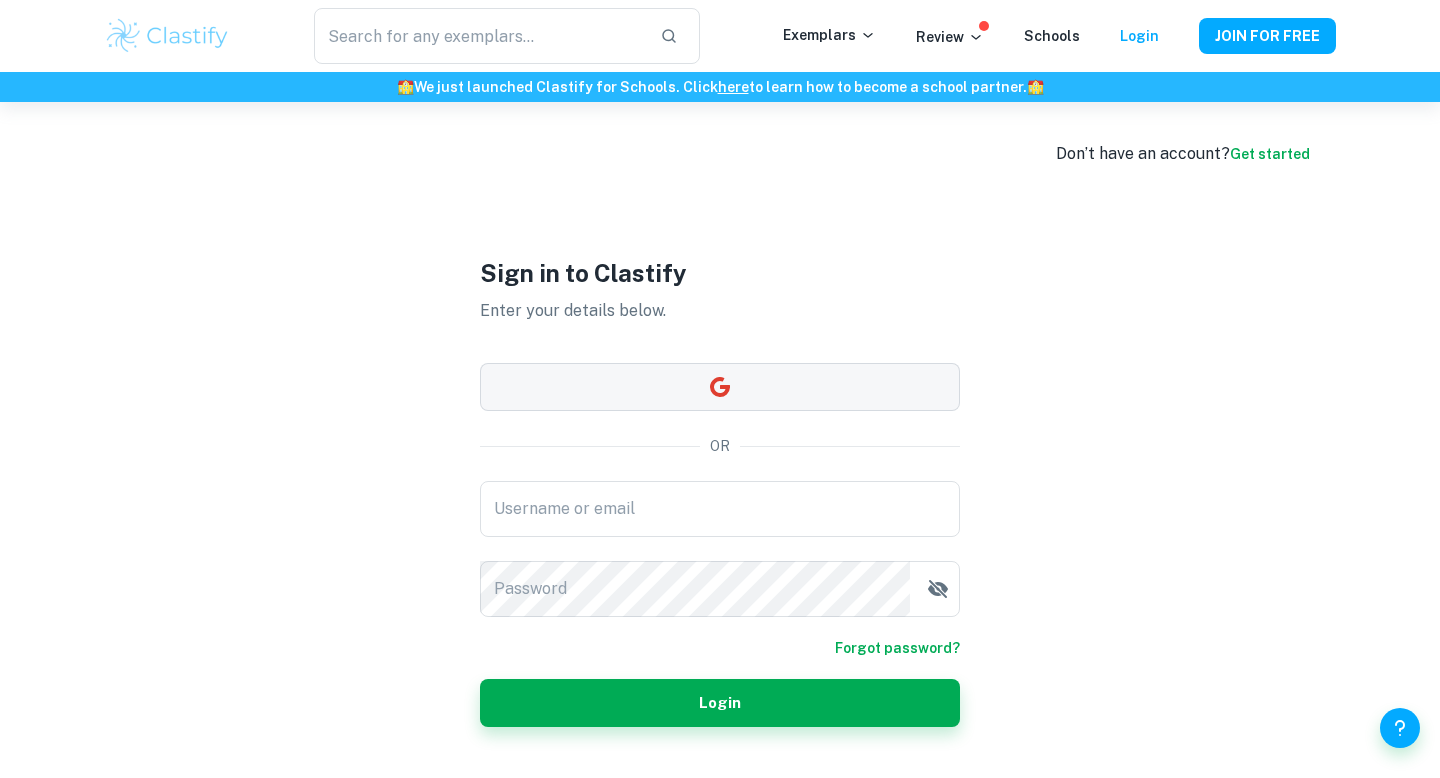 click at bounding box center [720, 387] 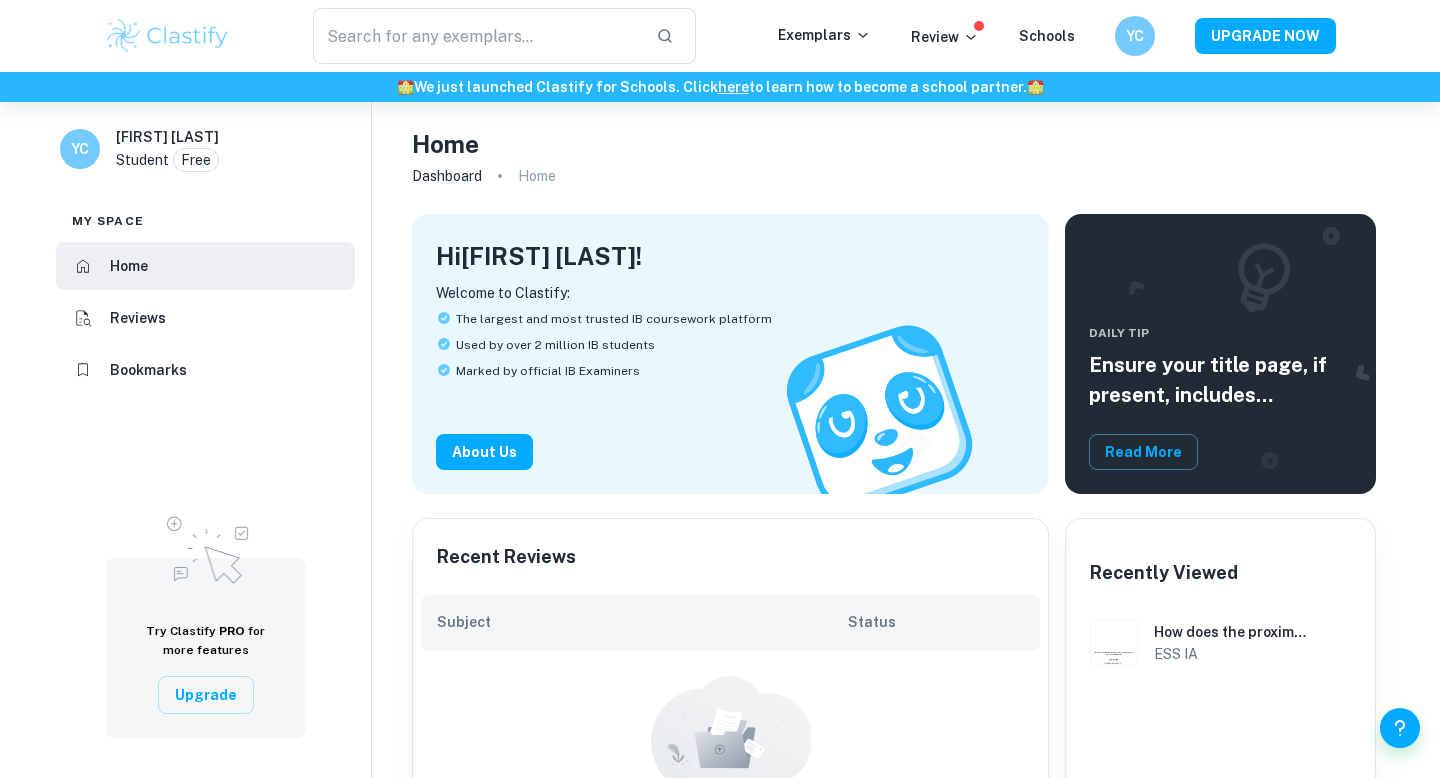 scroll, scrollTop: 0, scrollLeft: 0, axis: both 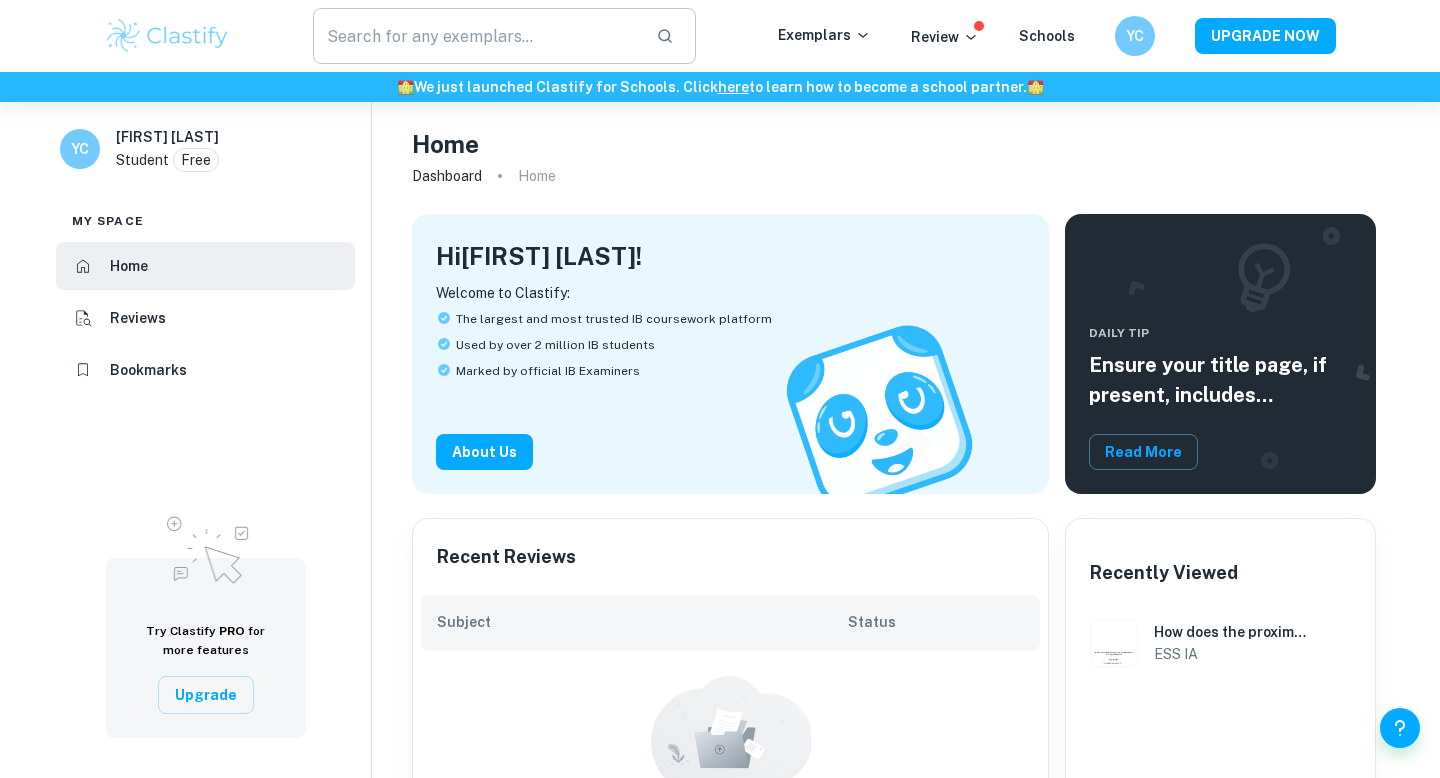 click at bounding box center (476, 36) 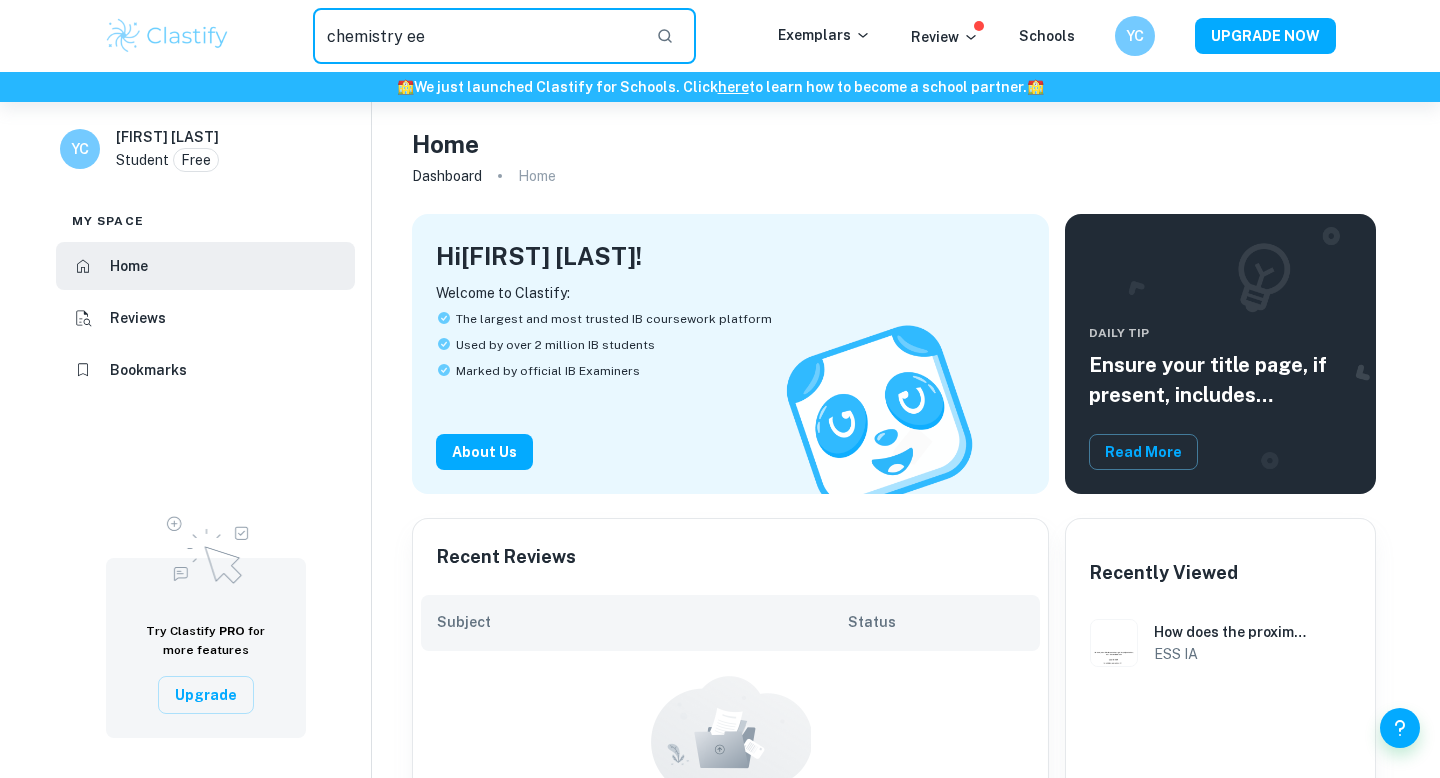 type on "chemistry ee" 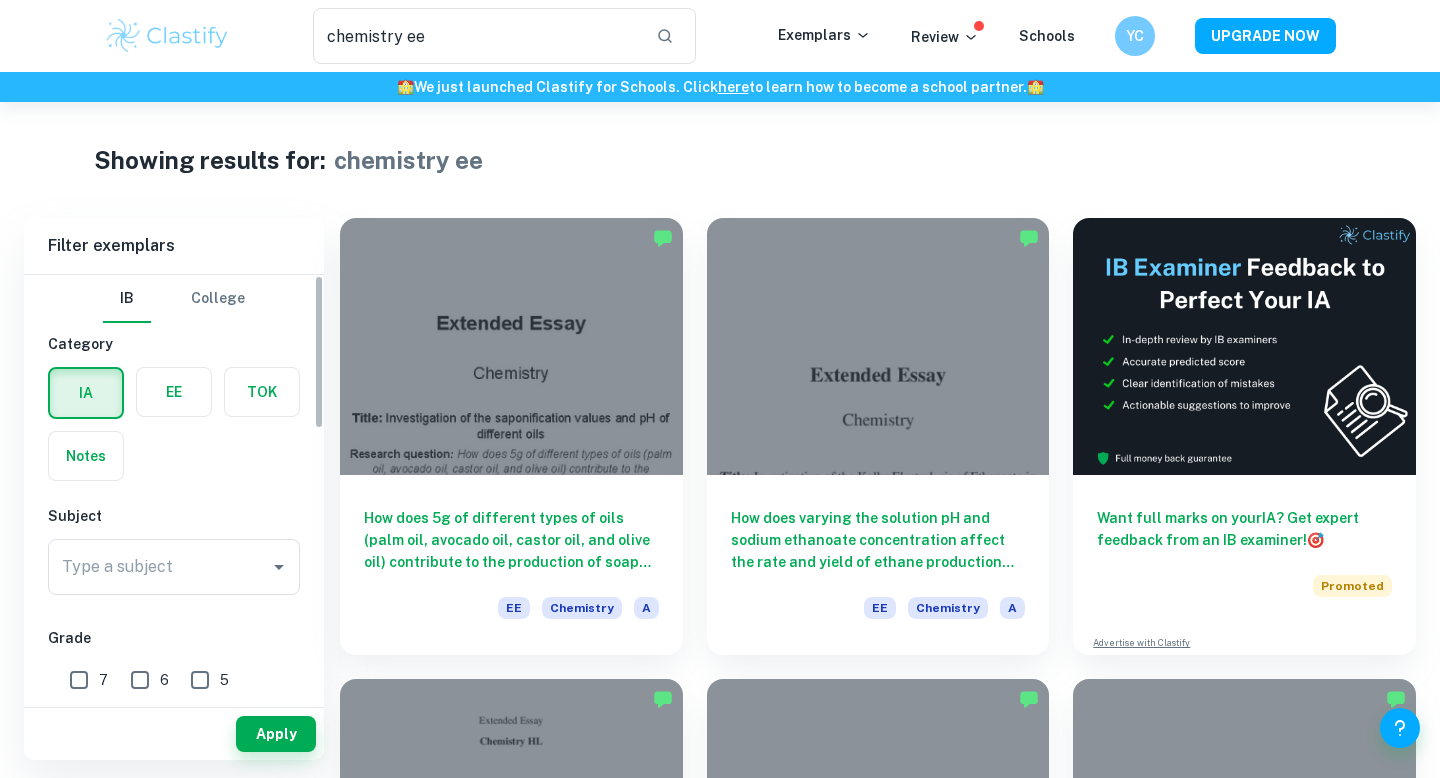 click at bounding box center [174, 392] 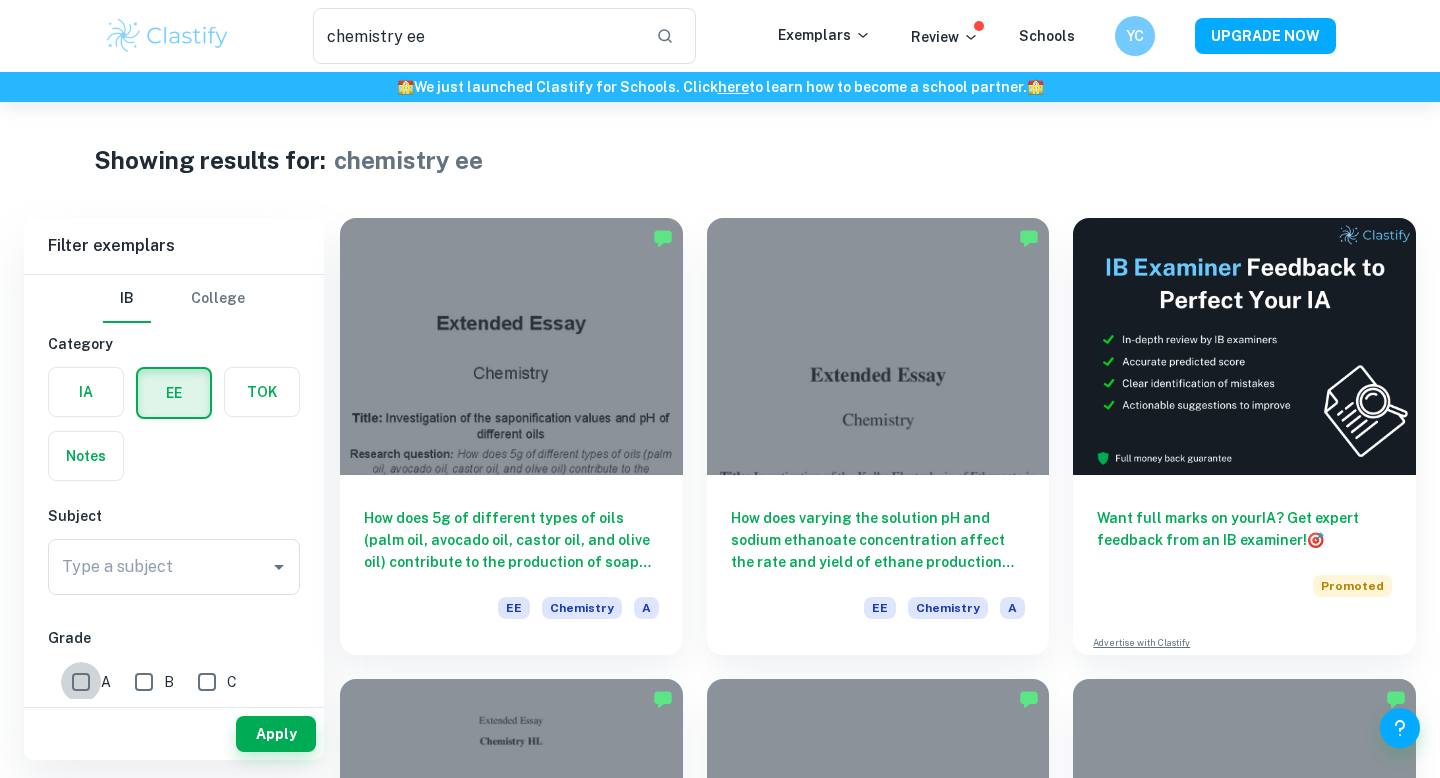 click on "A" at bounding box center (81, 682) 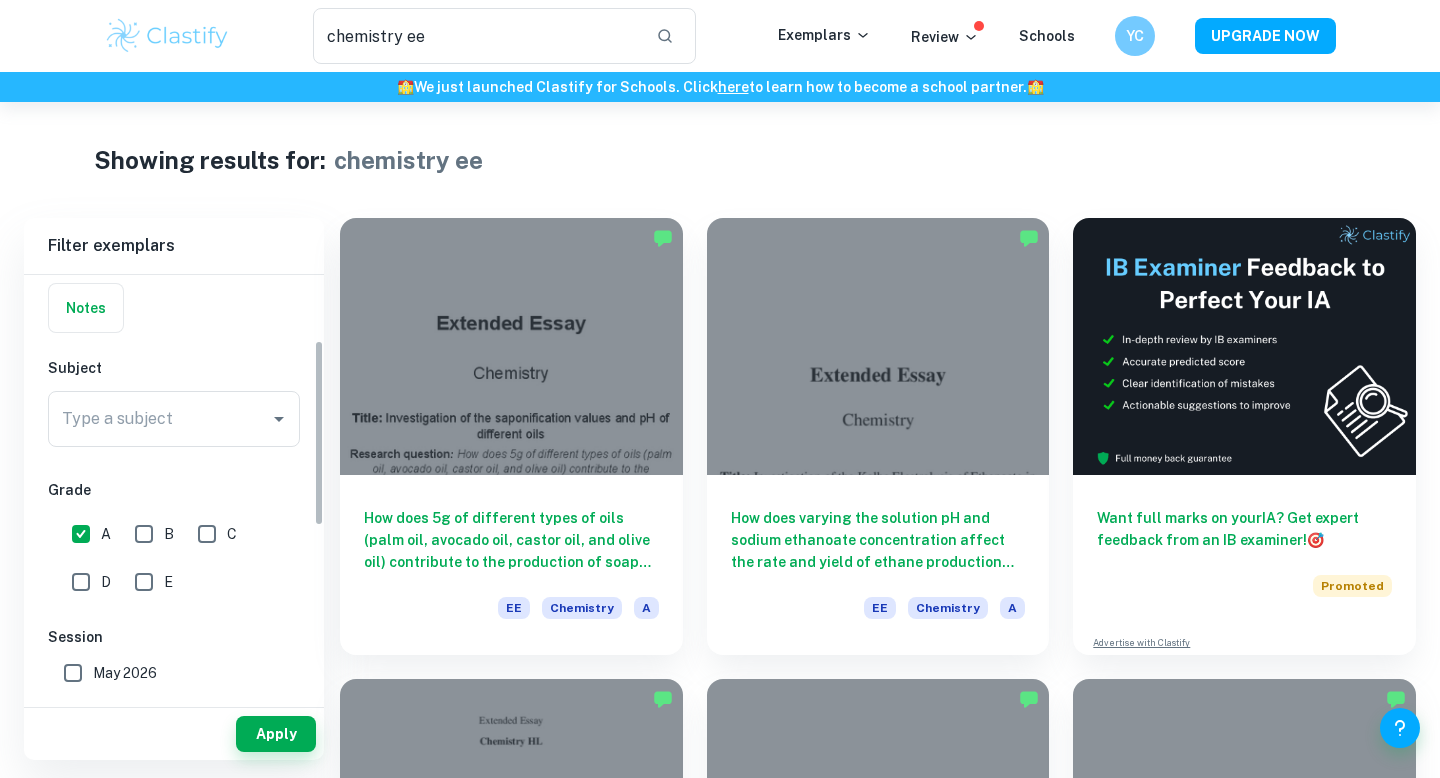 scroll, scrollTop: 150, scrollLeft: 0, axis: vertical 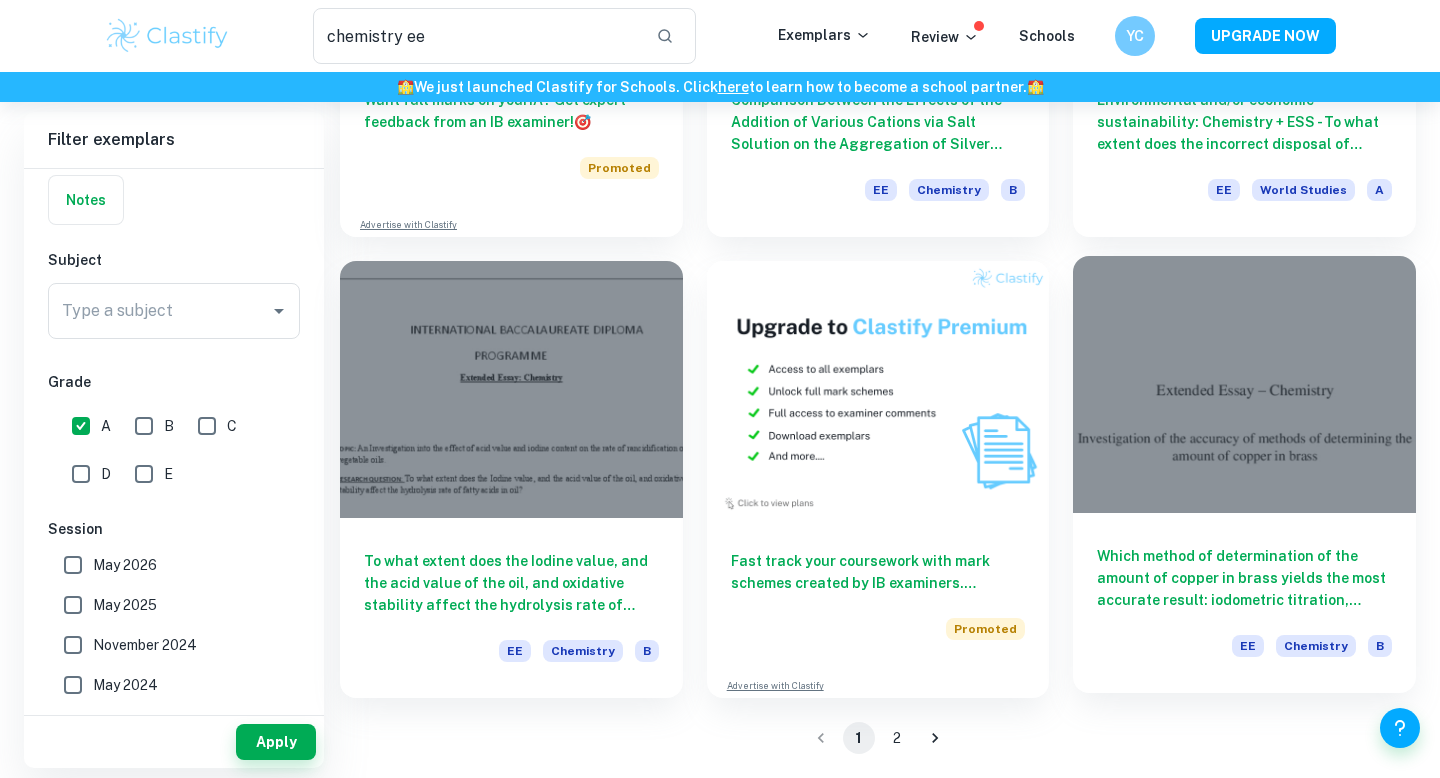 click on "Which method of determination of the amount of copper in brass yields the most  accurate result: iodometric titration, spectrophotometry or potentiometry? EE Chemistry B" at bounding box center (1244, 603) 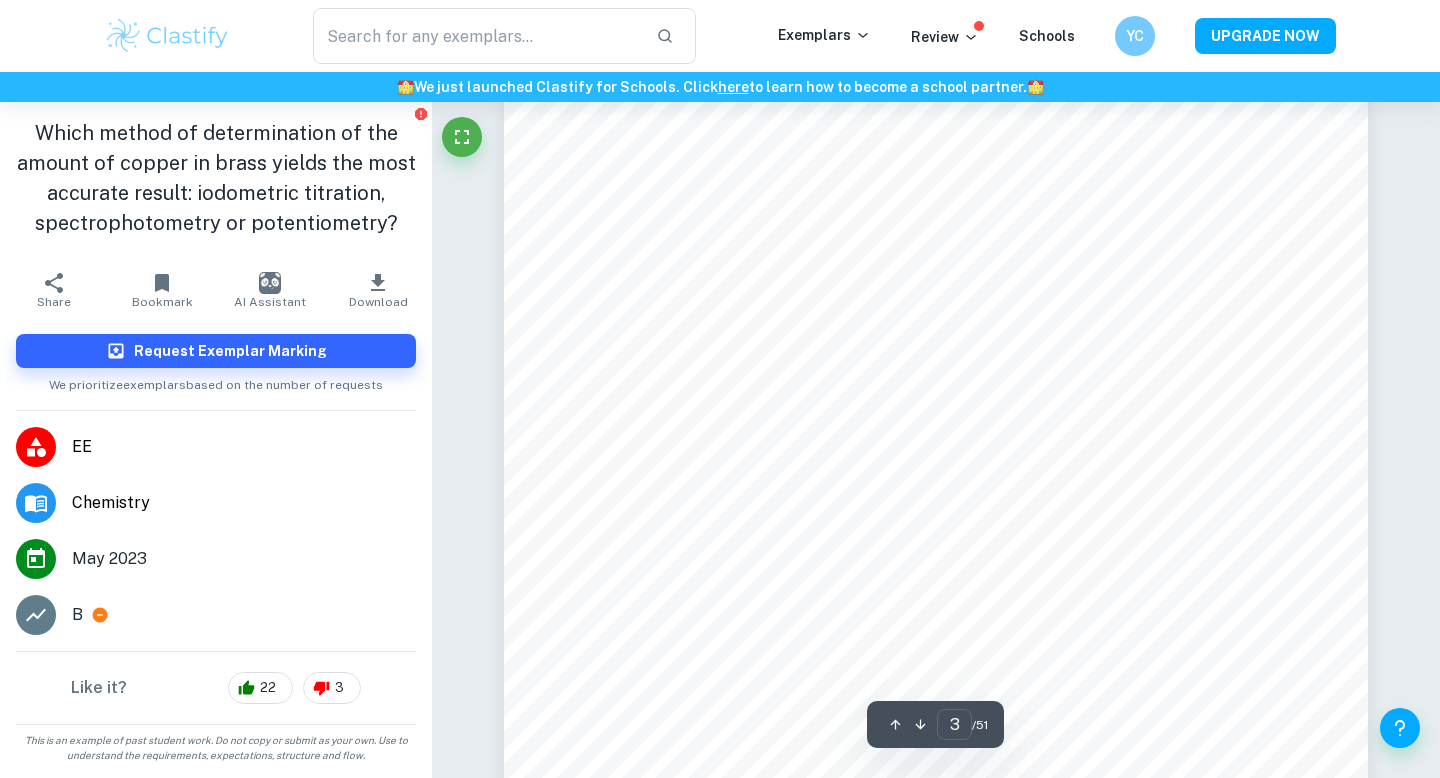 scroll, scrollTop: 2719, scrollLeft: 0, axis: vertical 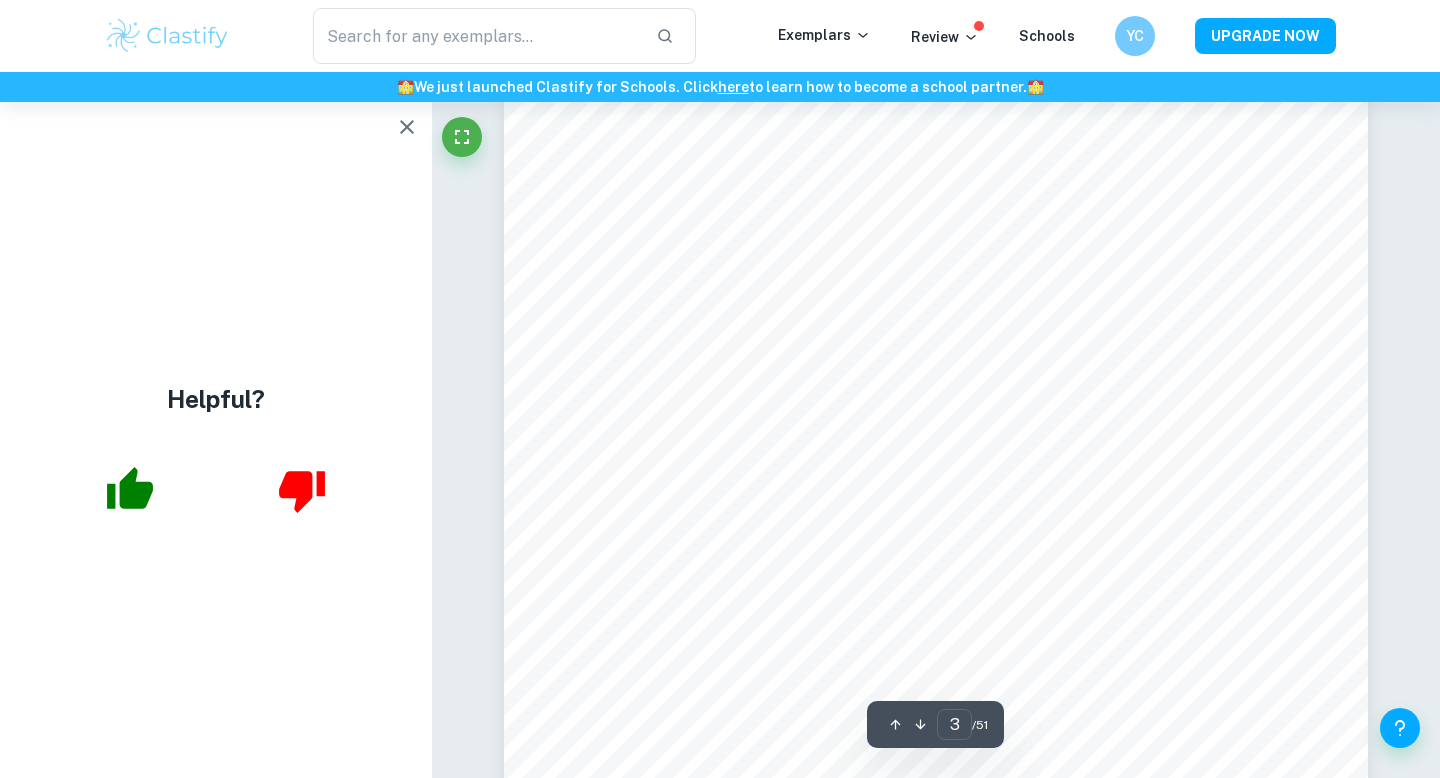 click 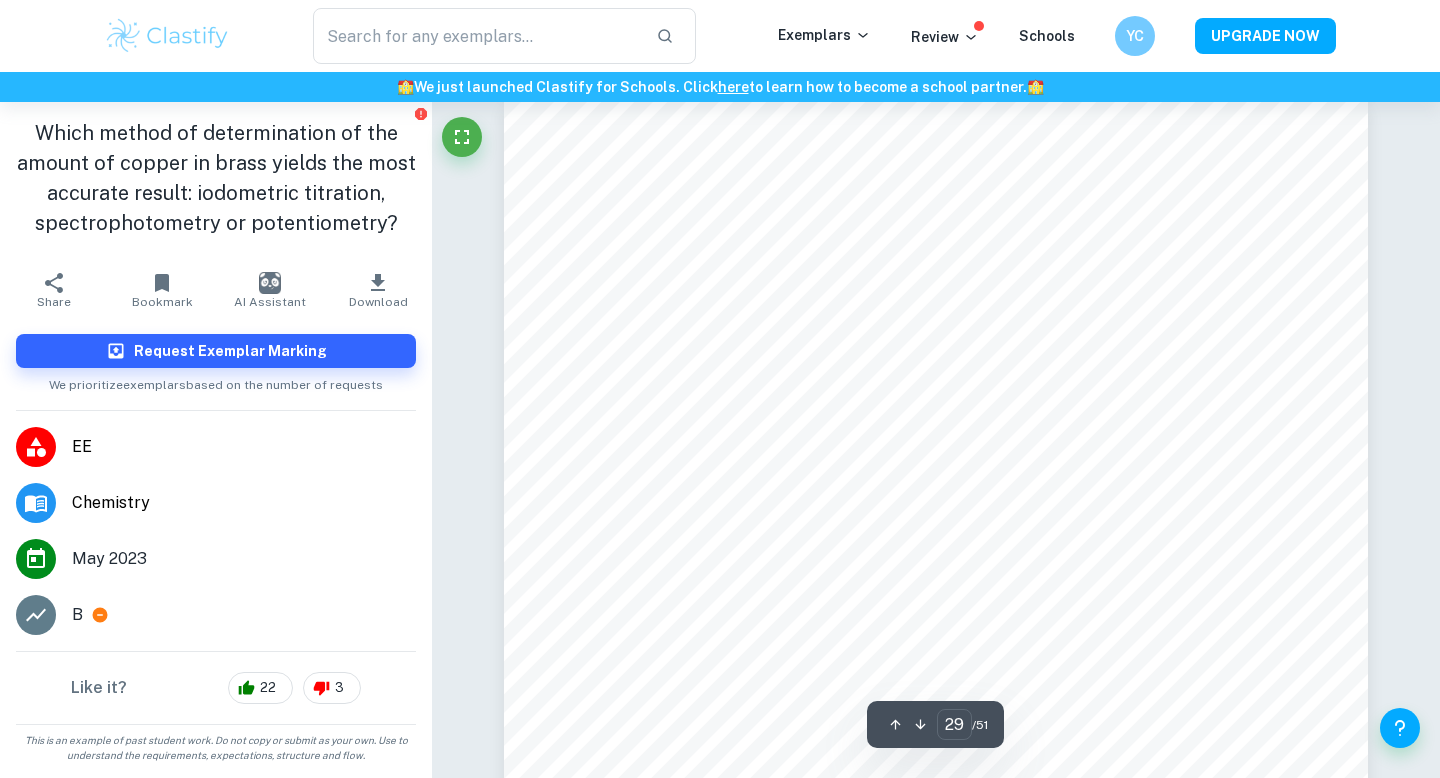 scroll, scrollTop: 32502, scrollLeft: 0, axis: vertical 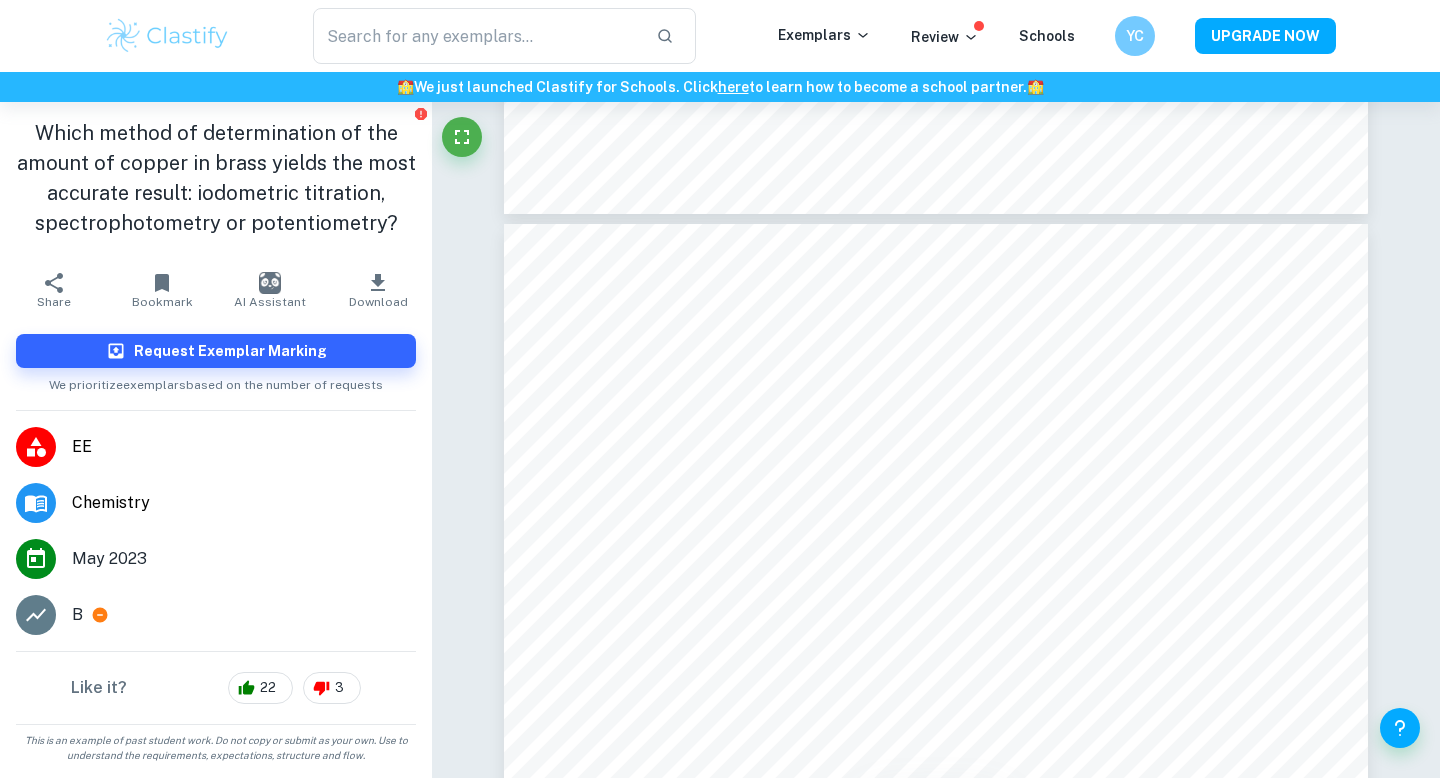 type on "28" 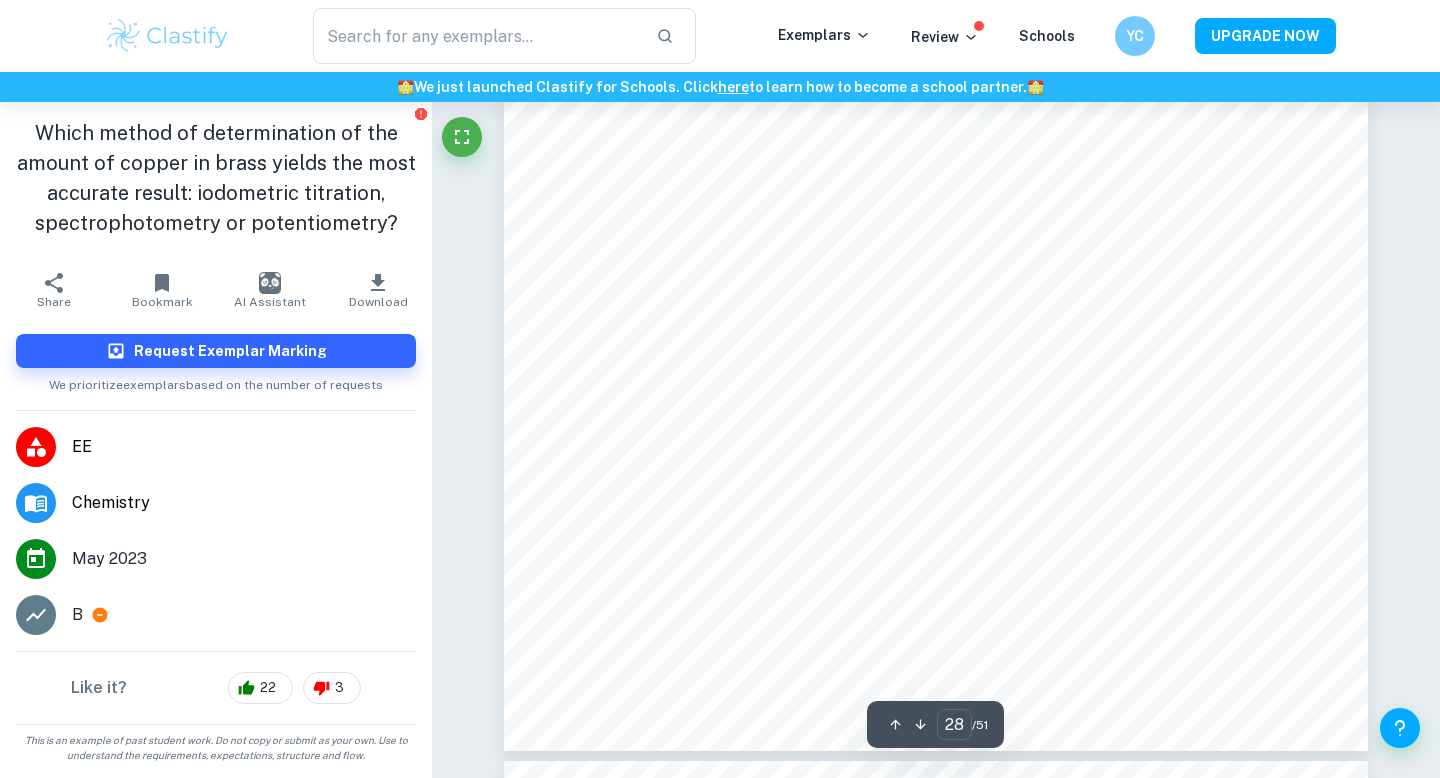 scroll, scrollTop: 31630, scrollLeft: 0, axis: vertical 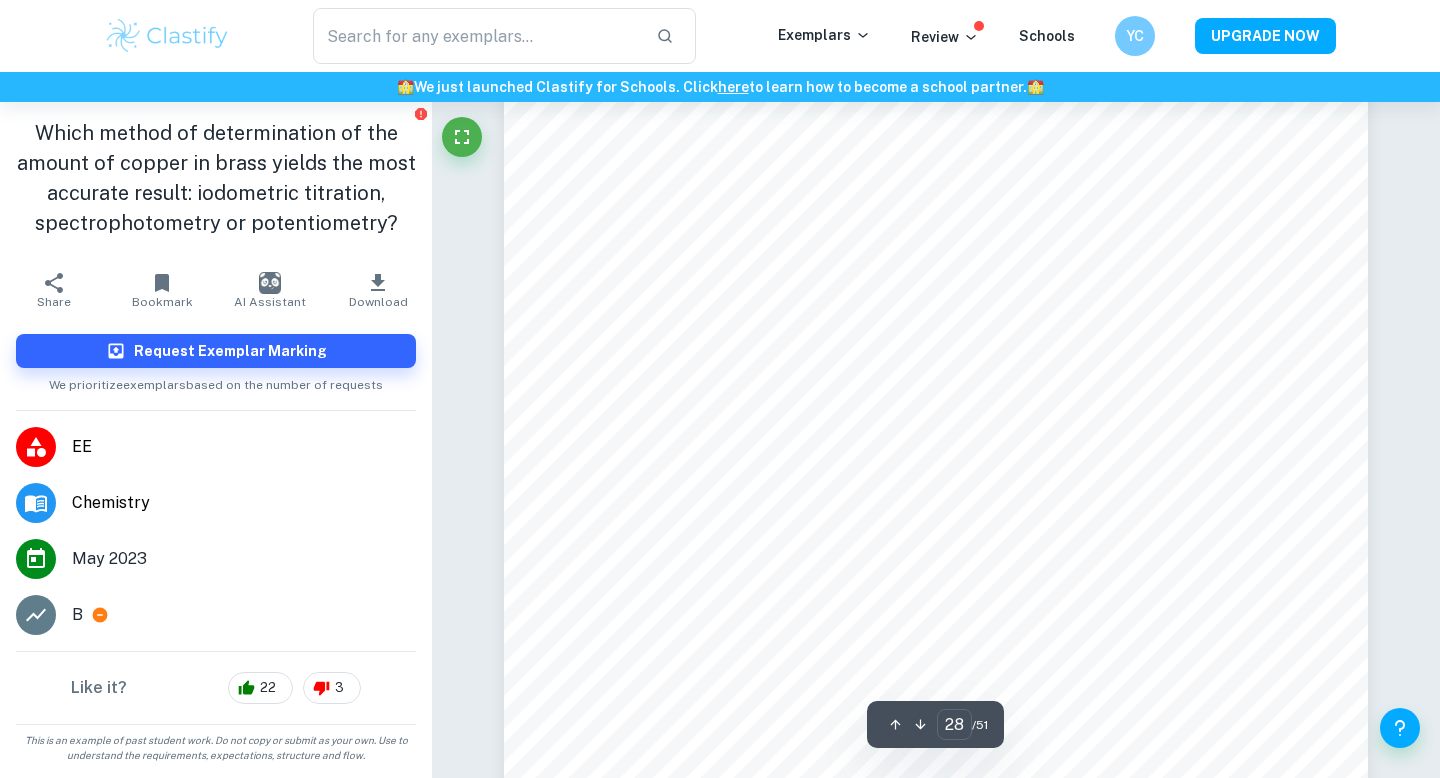 type on "chemistry ee" 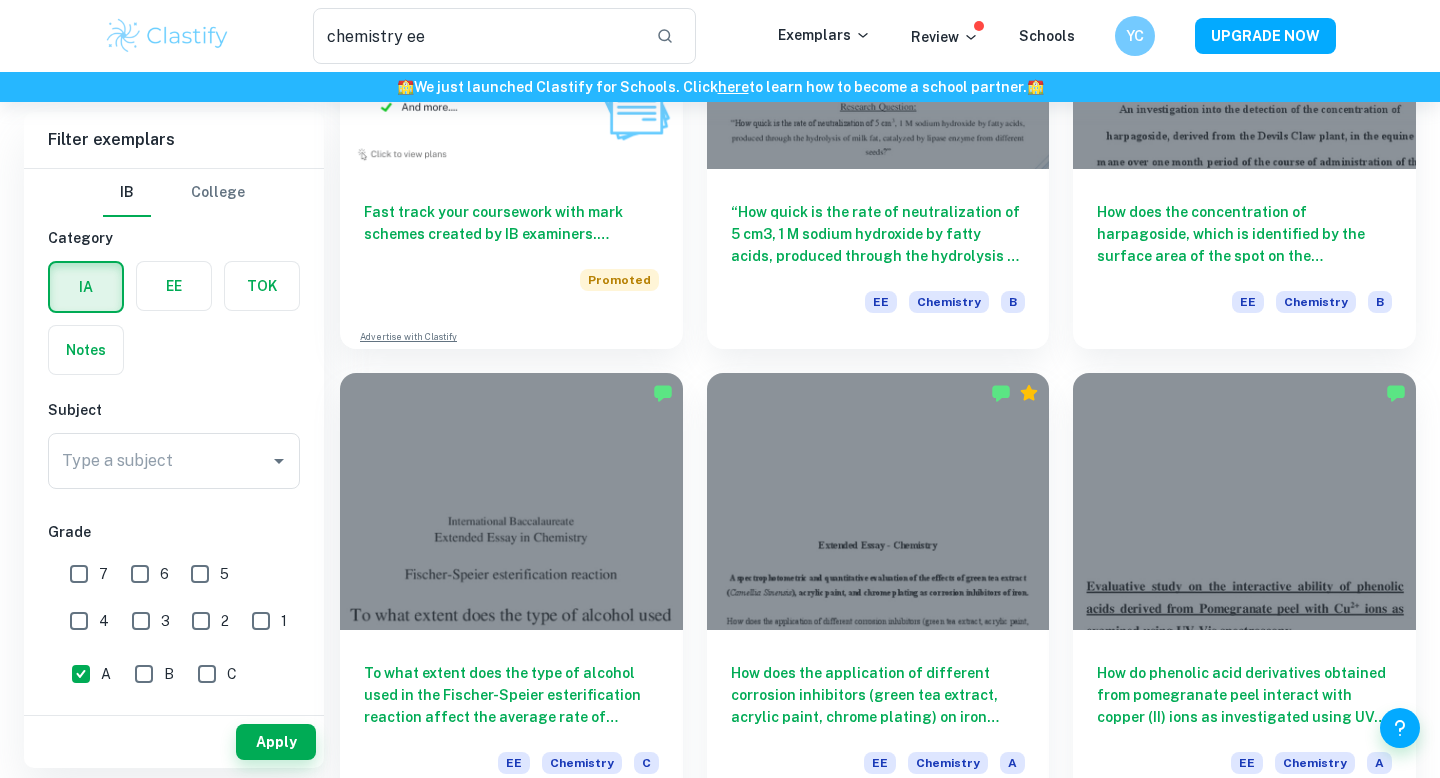 scroll, scrollTop: 1331, scrollLeft: 0, axis: vertical 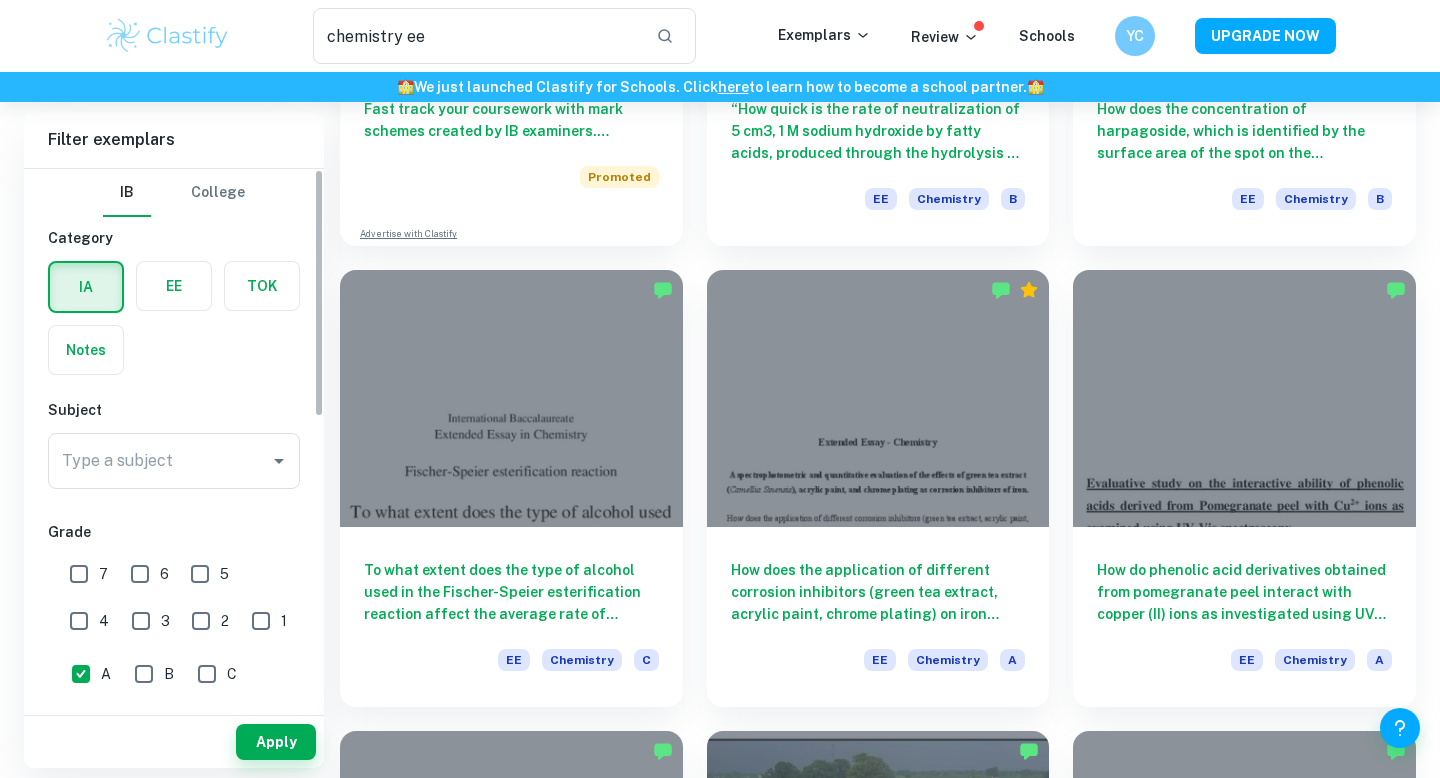 click at bounding box center [174, 286] 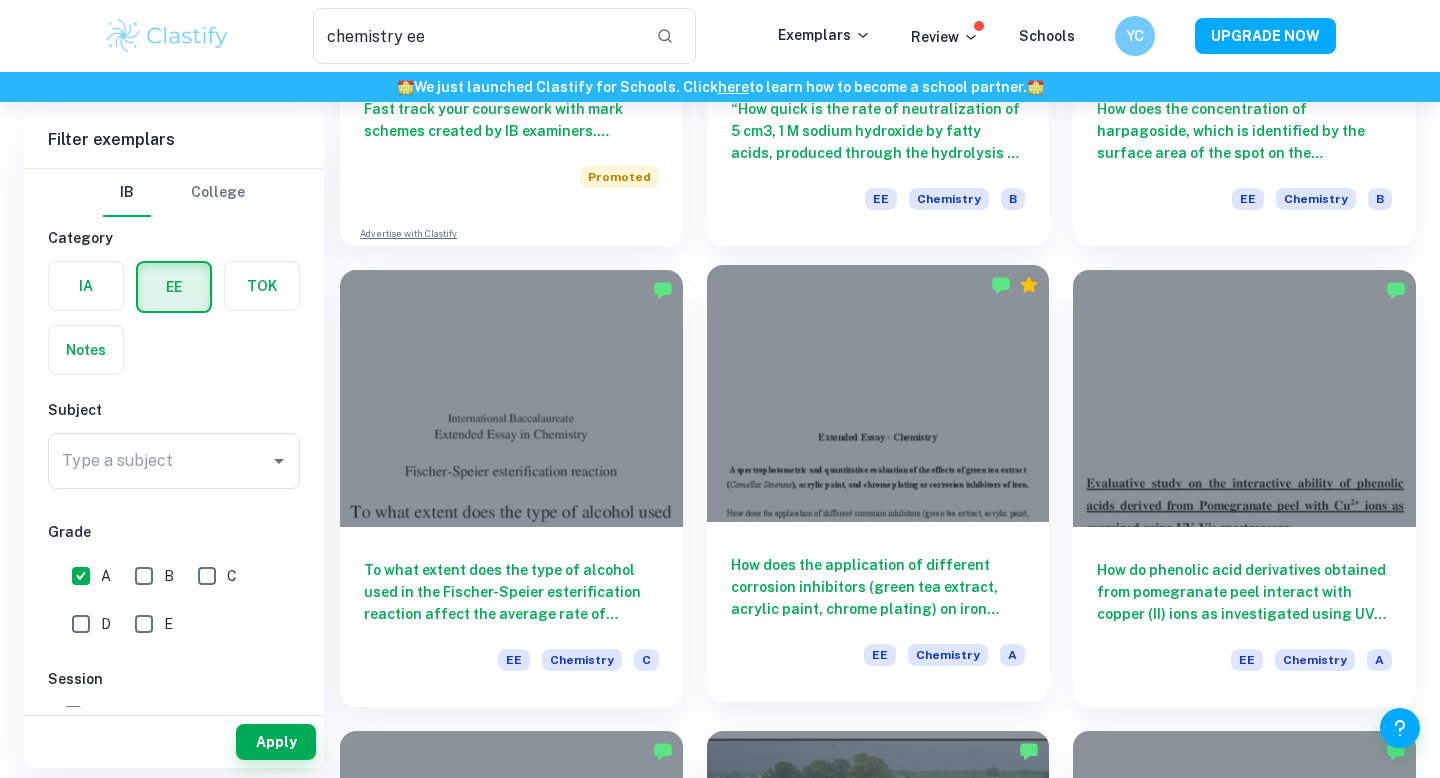 click on "How does the application of different corrosion inhibitors (green tea extract, acrylic paint, chrome plating) on iron affect the amount of rust produced and the rate of corrosion of an iron nail in a 3.5% NaCl solution as measured through spectrophotometric and mass-loss methods?" at bounding box center [878, 587] 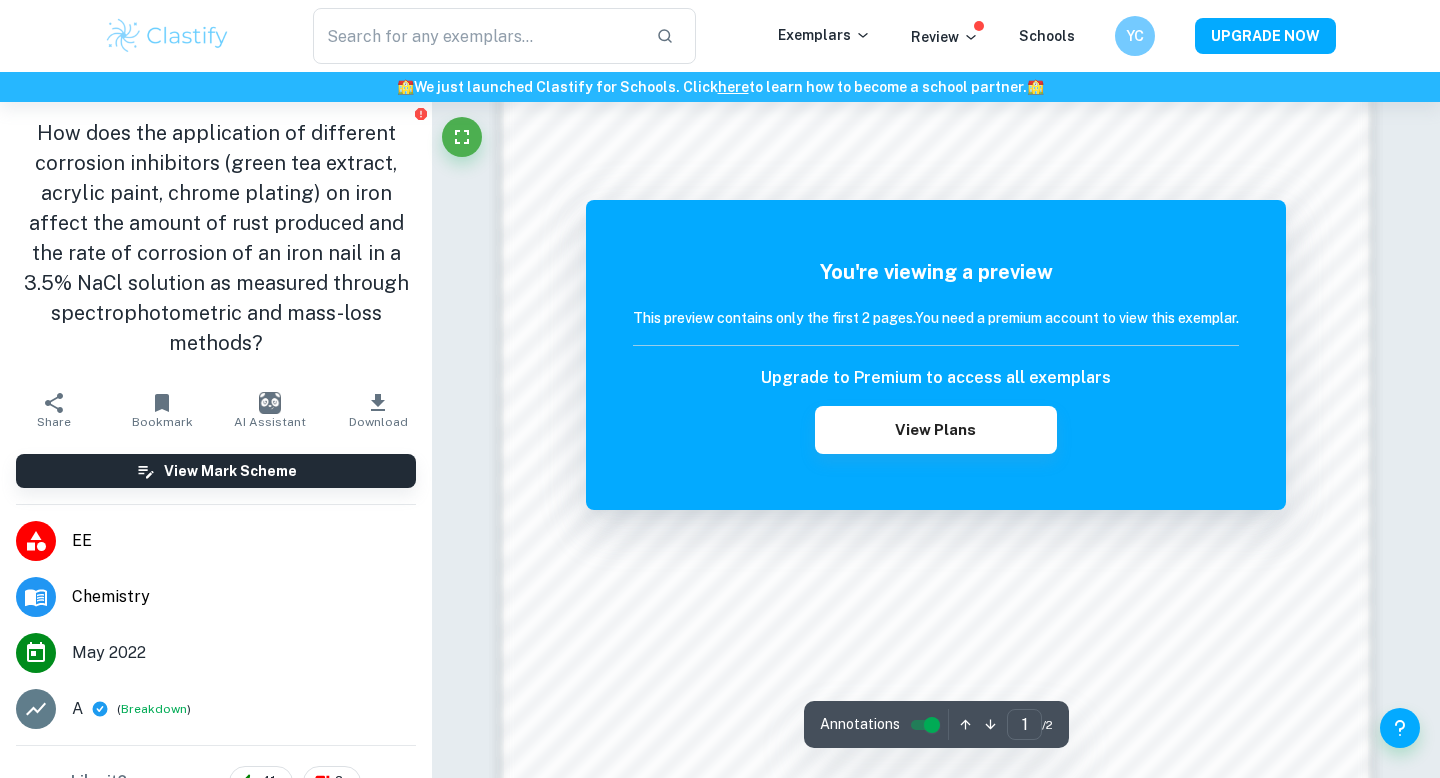 scroll, scrollTop: 1267, scrollLeft: 0, axis: vertical 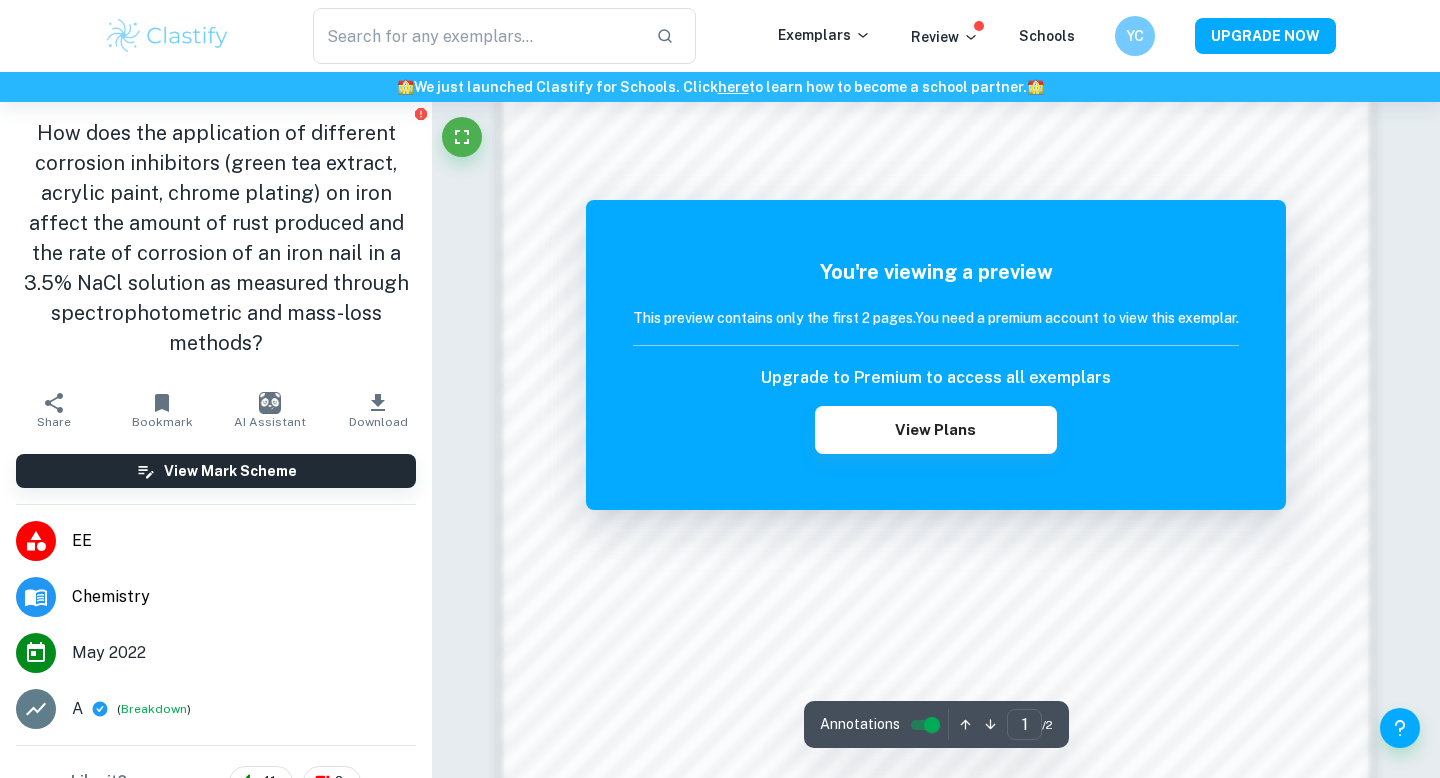 type on "chemistry ee" 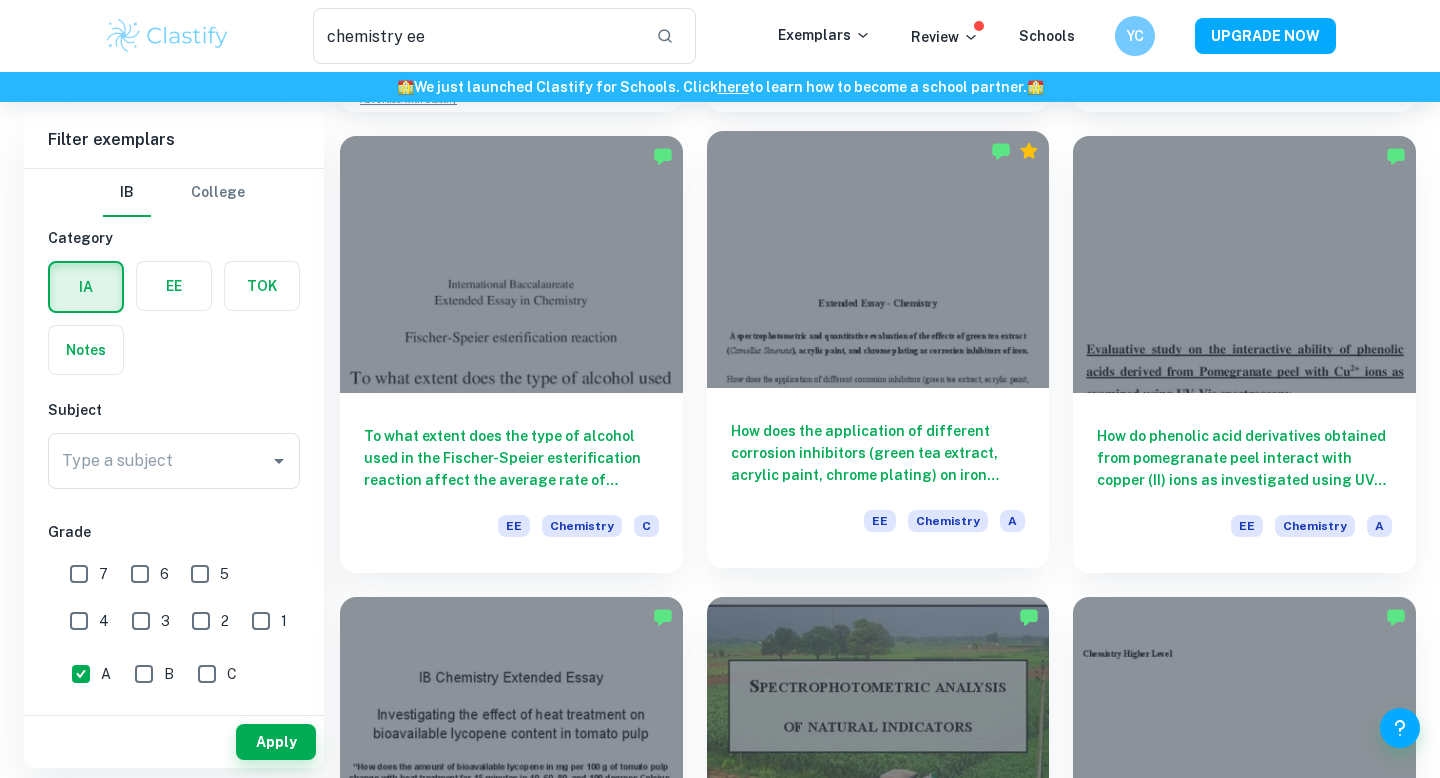 scroll, scrollTop: 1468, scrollLeft: 0, axis: vertical 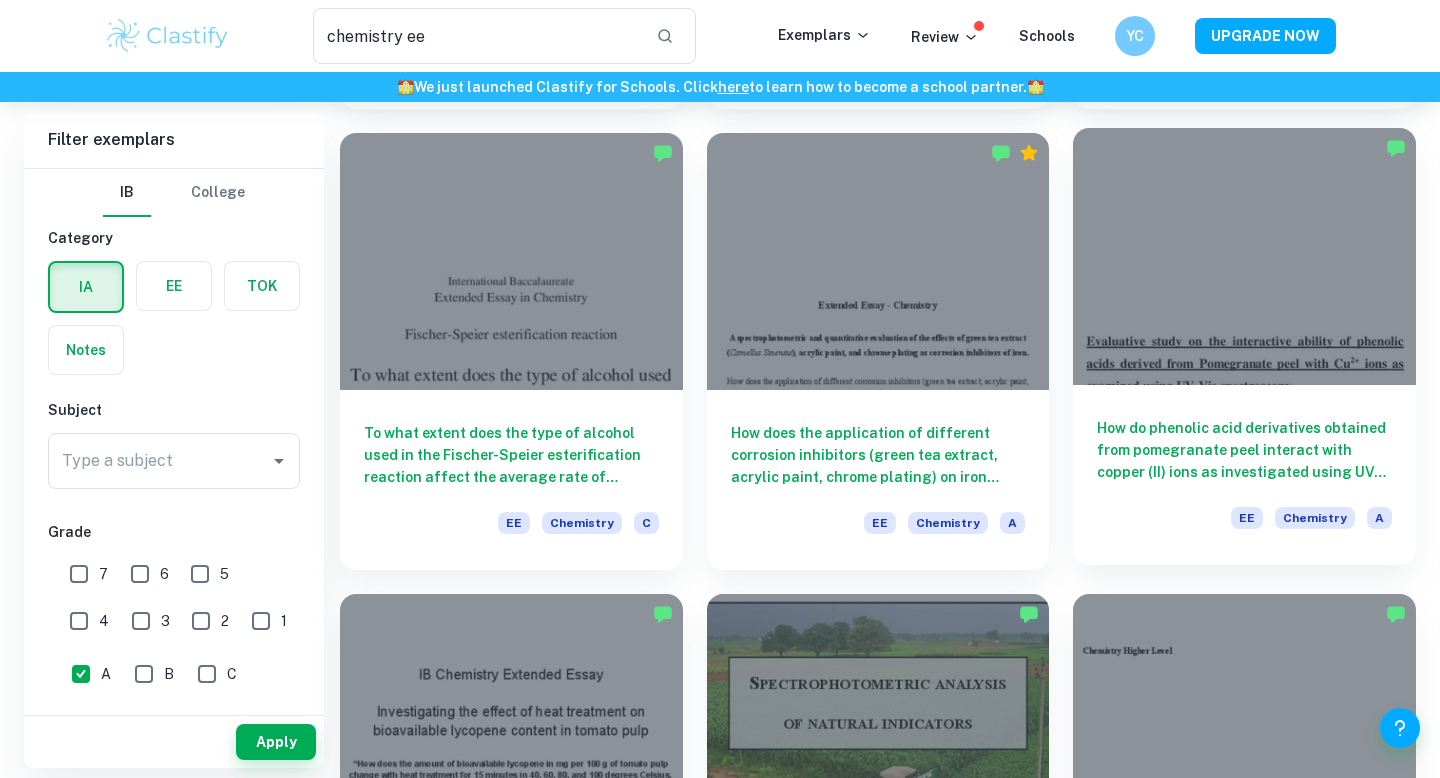 click on "How do phenolic acid derivatives obtained from pomegranate peel interact with copper (II) ions as investigated using UV-Visible Spectroscopy?" at bounding box center (1244, 450) 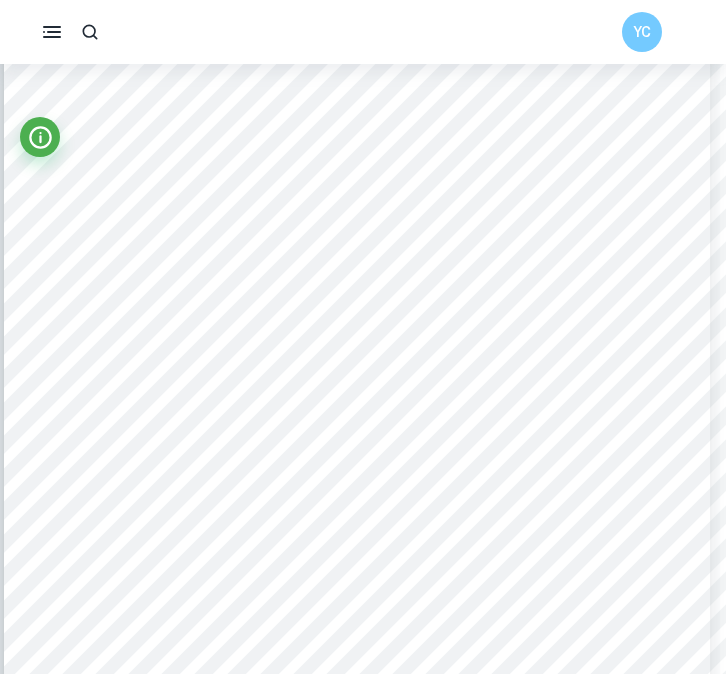 scroll, scrollTop: 2658, scrollLeft: 6, axis: both 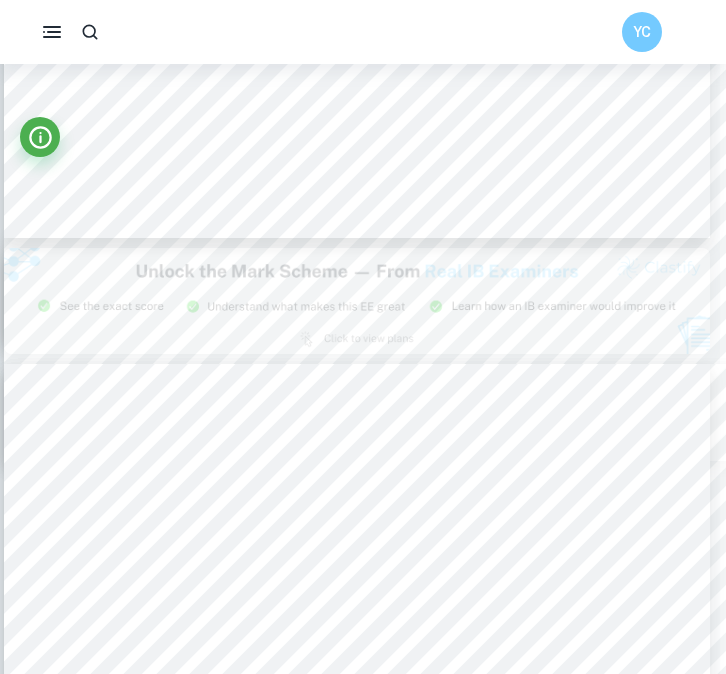 type on "2" 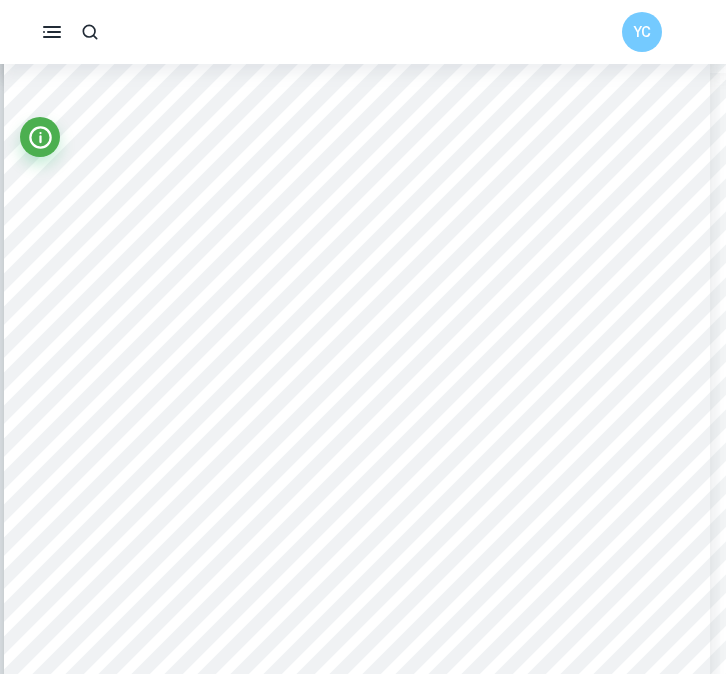 scroll, scrollTop: 1214, scrollLeft: 6, axis: both 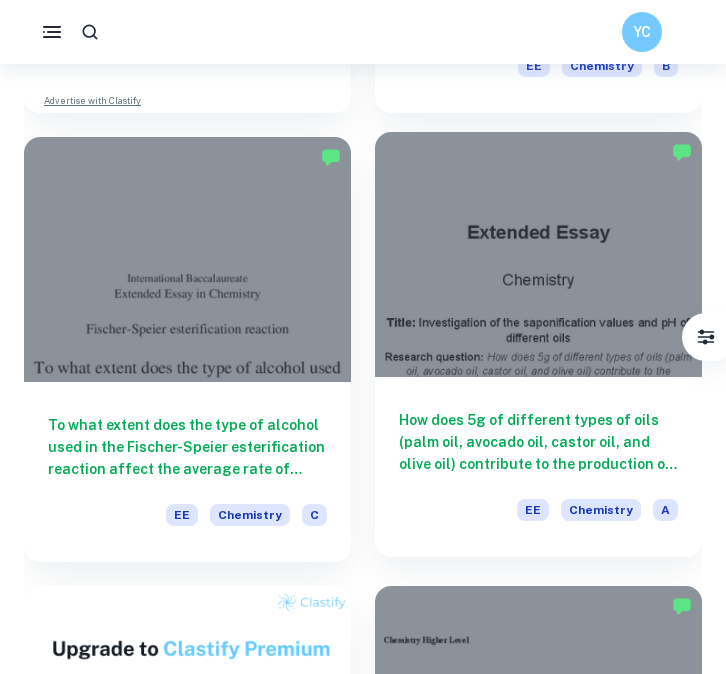 click on "How does 5g of different types of oils (palm  oil, avocado oil, castor oil, and olive oil) contribute to the  production of soap bars with a pH level closest to 7 measured at  constant temperature (50°C) and after constant time of refluxing  (30 minutes) through the saponification process? EE Chemistry A" at bounding box center [538, 467] 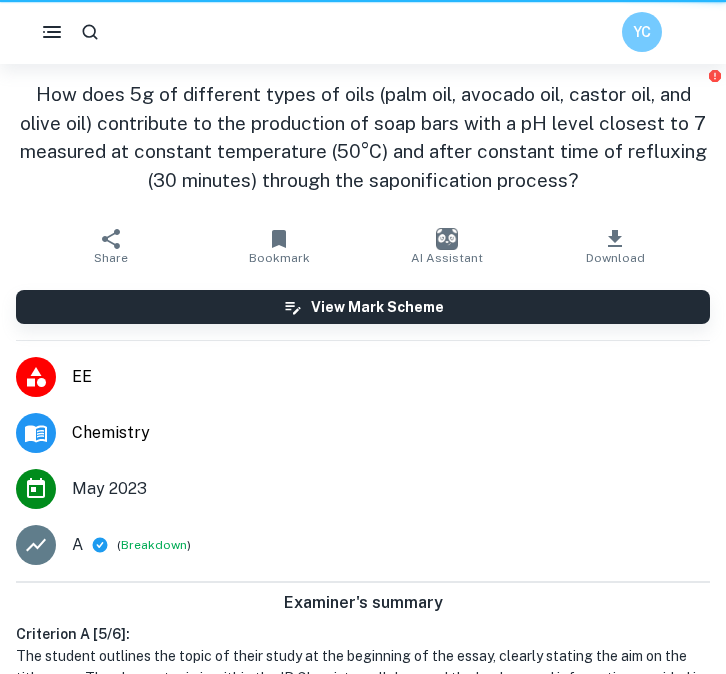 scroll, scrollTop: 0, scrollLeft: 0, axis: both 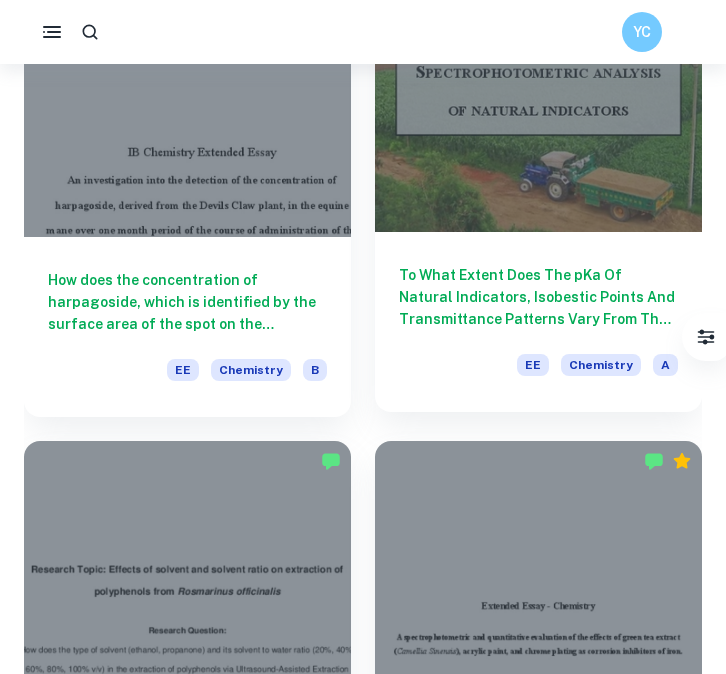 click on "To What Extent Does The pKa Of Natural Indicators, Isobestic Points And Transmittance Patterns Vary From The pKa Of The Universal Indicator? Analysis By A Spectrophotometer For Finding The Ideal Indicator By Prioritising Its Accessibility (Cost Of Vegetables) And Effectiveness For Agricultural Usage. EE Chemistry A" at bounding box center (538, 322) 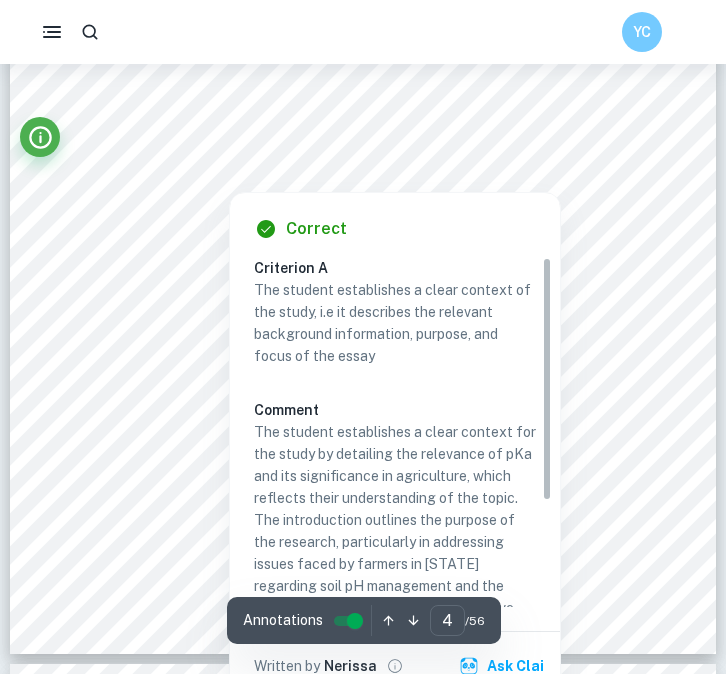 scroll, scrollTop: 3690, scrollLeft: 0, axis: vertical 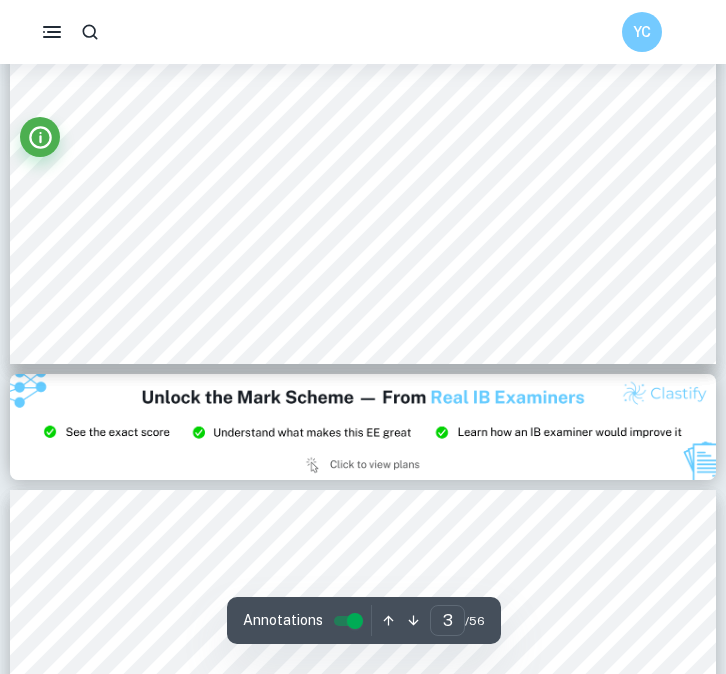 type on "2" 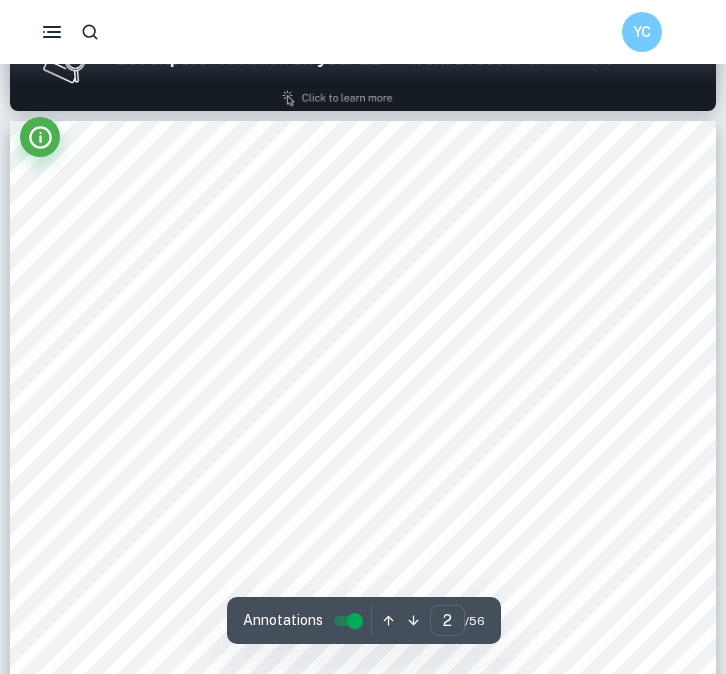 scroll, scrollTop: 1065, scrollLeft: 0, axis: vertical 